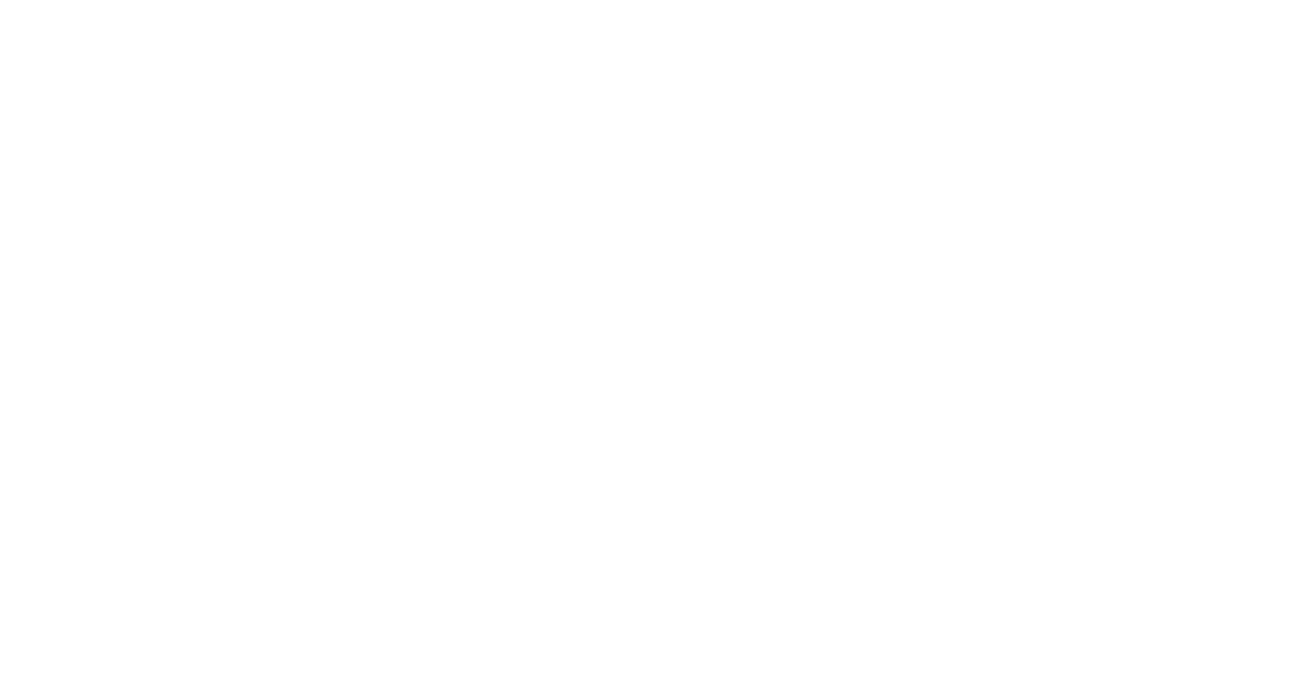 scroll, scrollTop: 0, scrollLeft: 0, axis: both 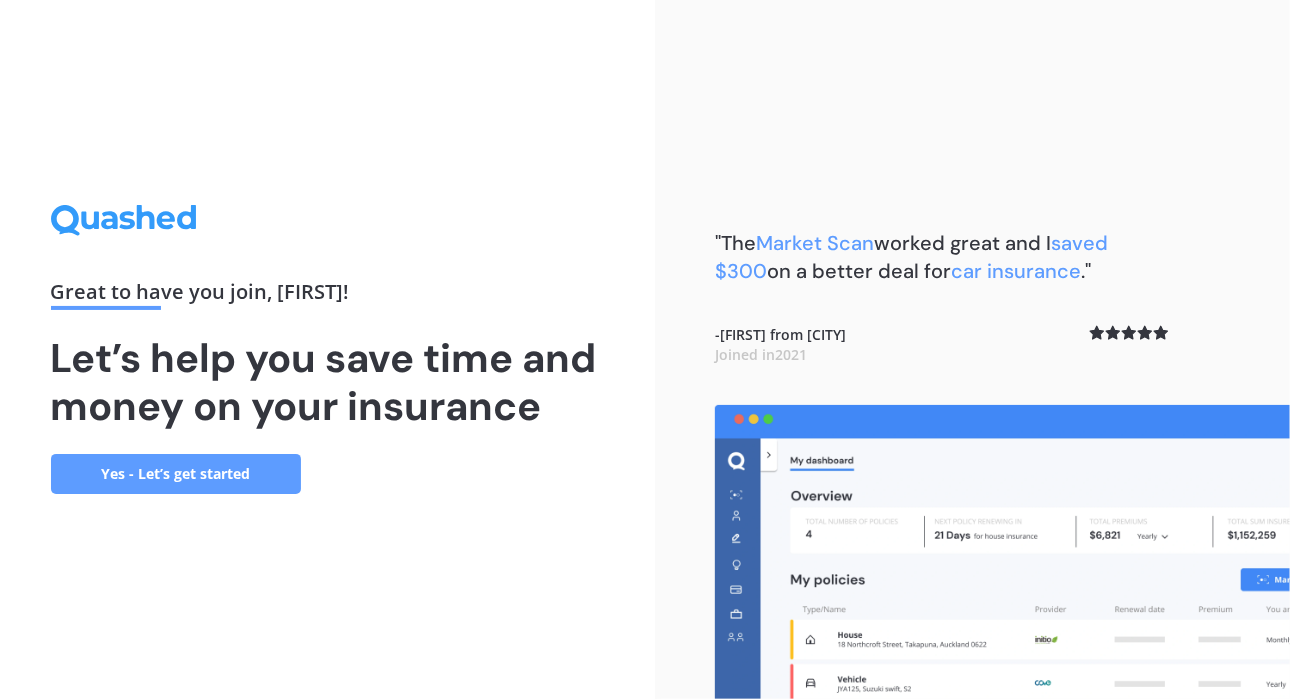 click on "Yes - Let’s get started" at bounding box center (176, 474) 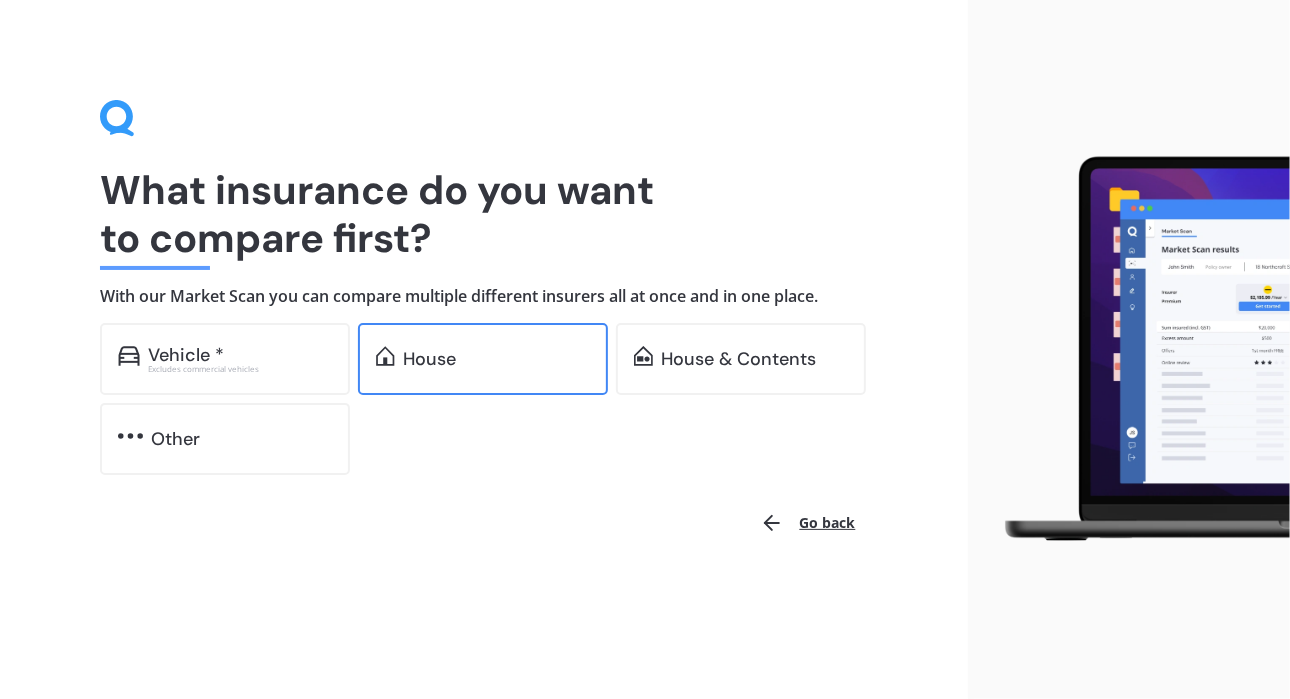 click on "House" at bounding box center (496, 359) 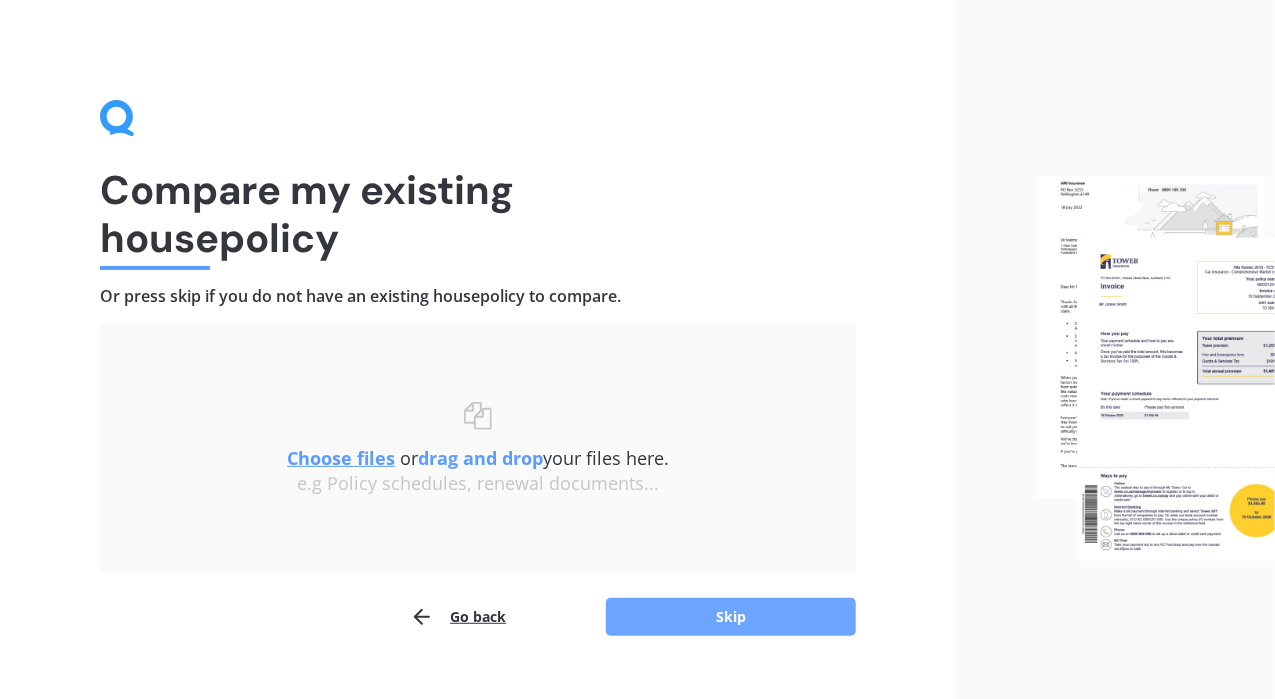 click on "Skip" at bounding box center (731, 617) 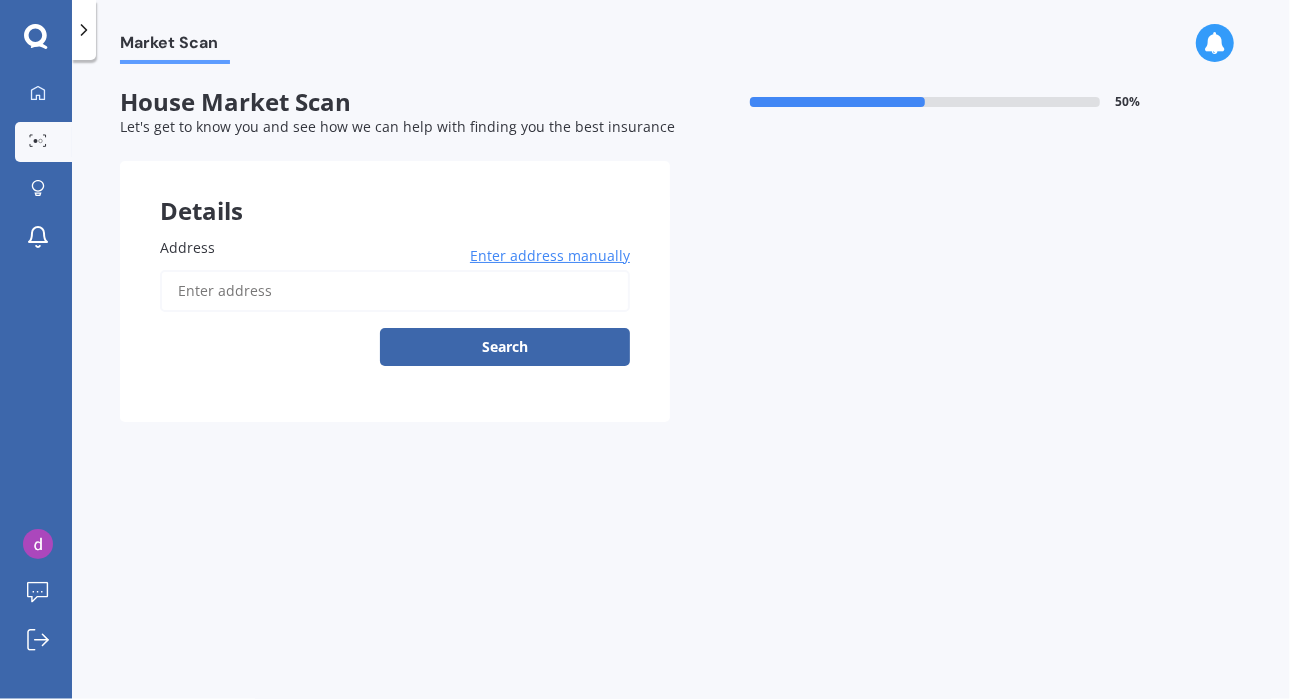 click on "Address" at bounding box center [395, 291] 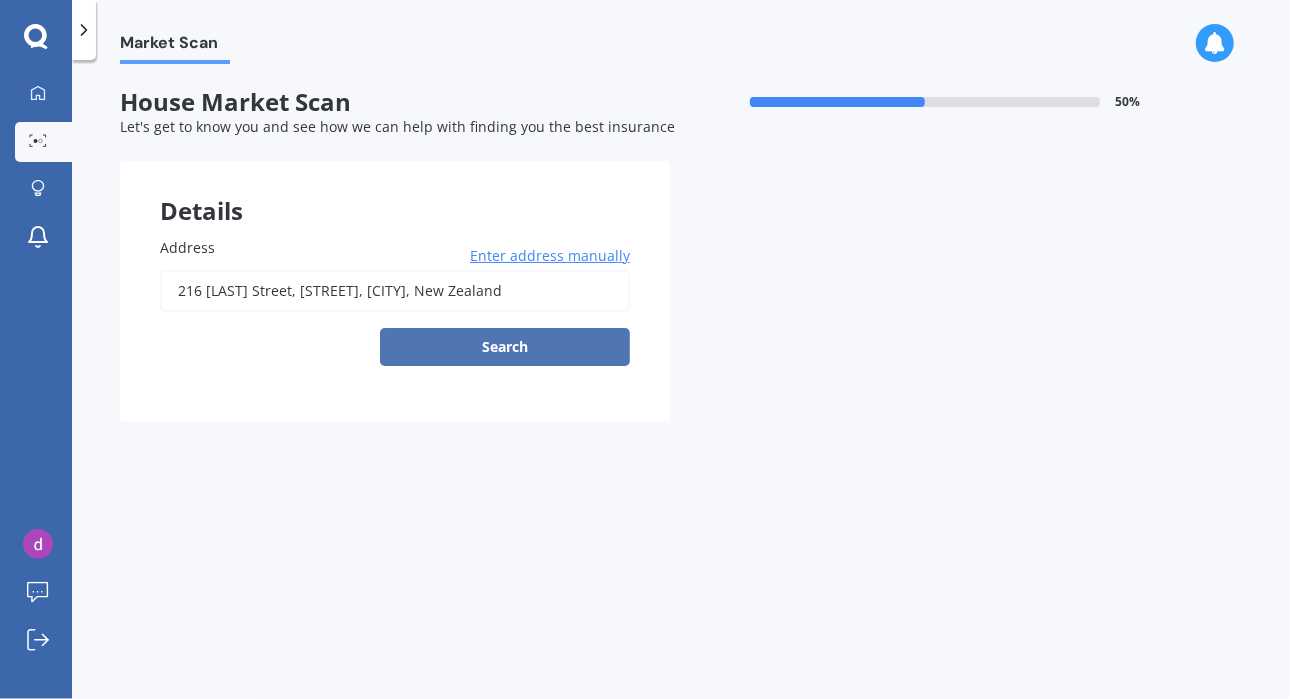 type on "216 [LAST] Street, [STREET], [CITY] [POSTAL_CODE]" 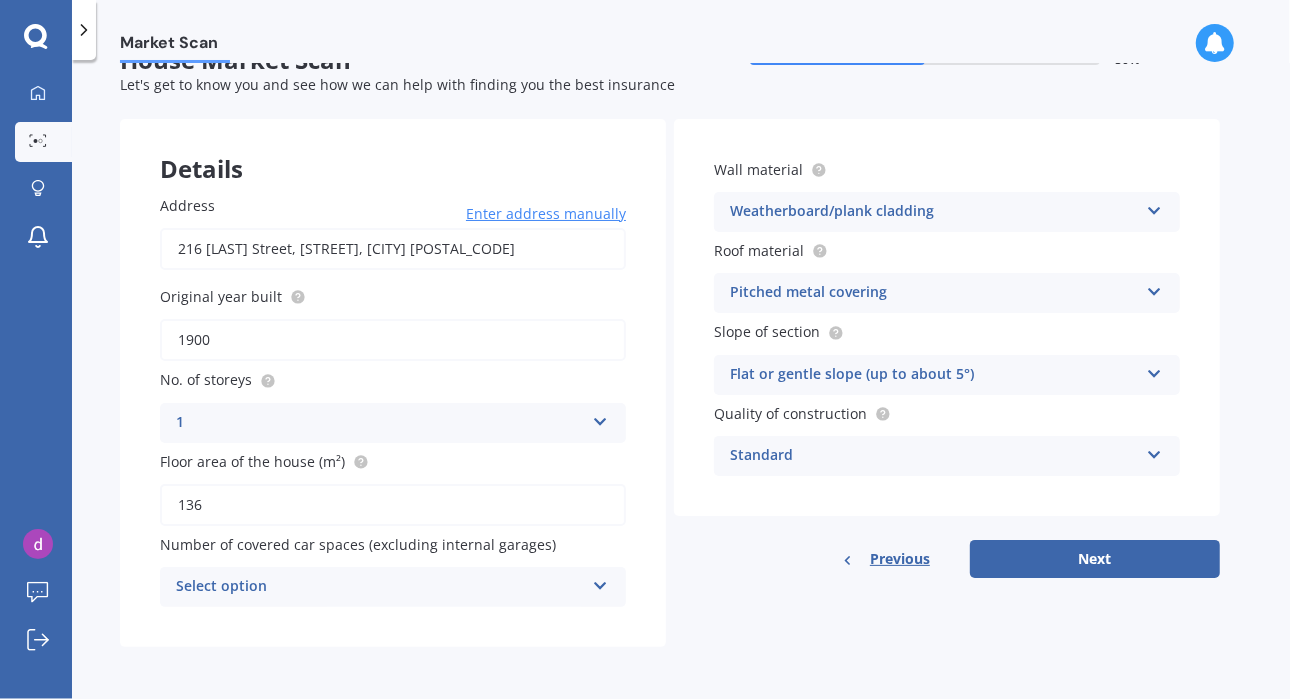 scroll, scrollTop: 41, scrollLeft: 0, axis: vertical 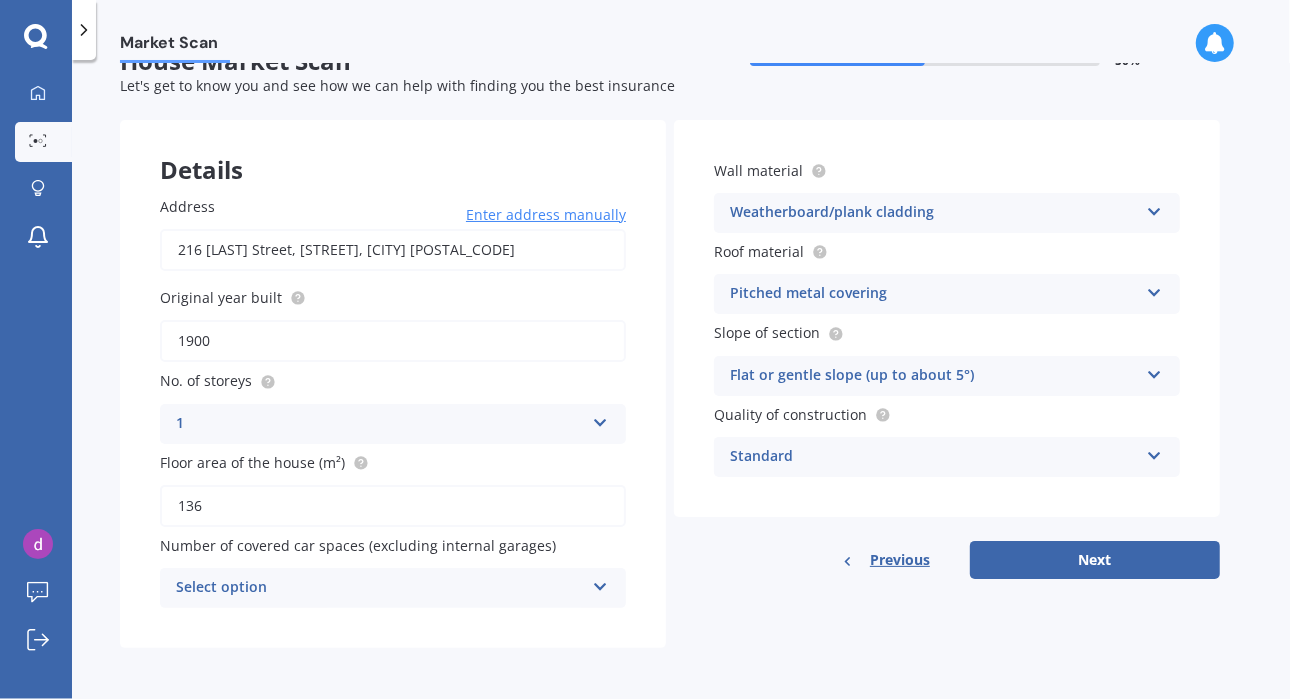 click on "136" at bounding box center (393, 506) 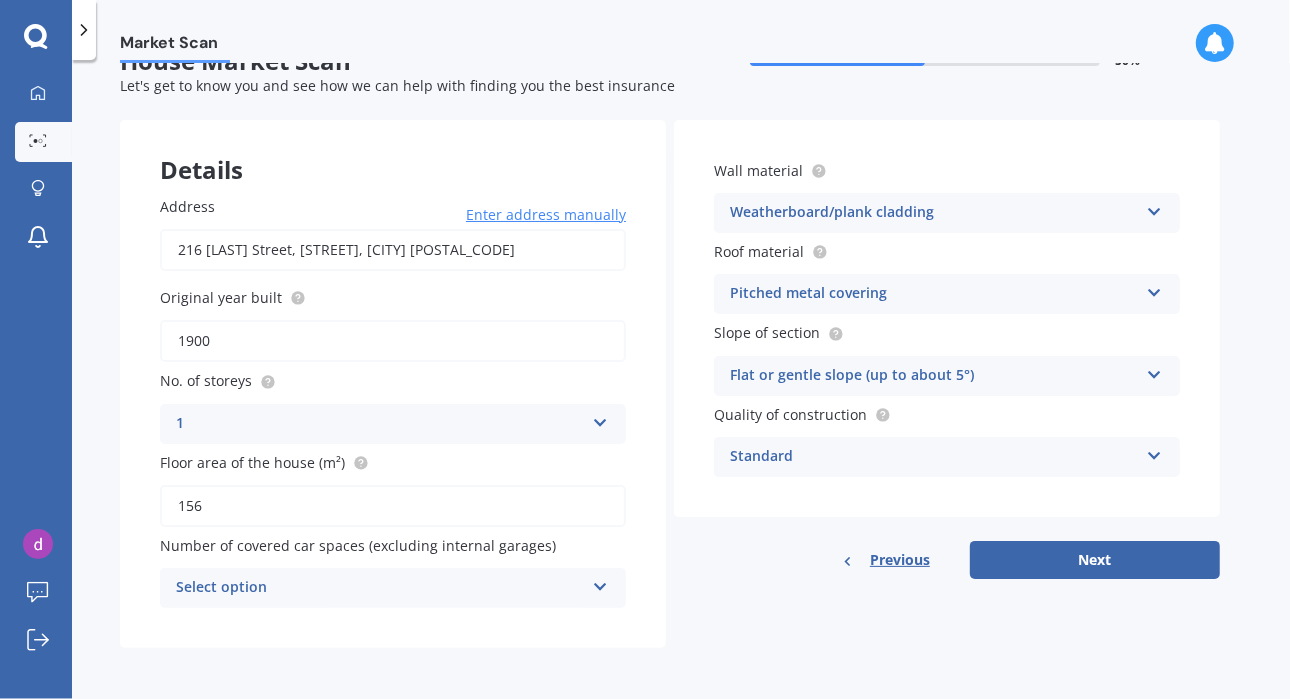 type on "156" 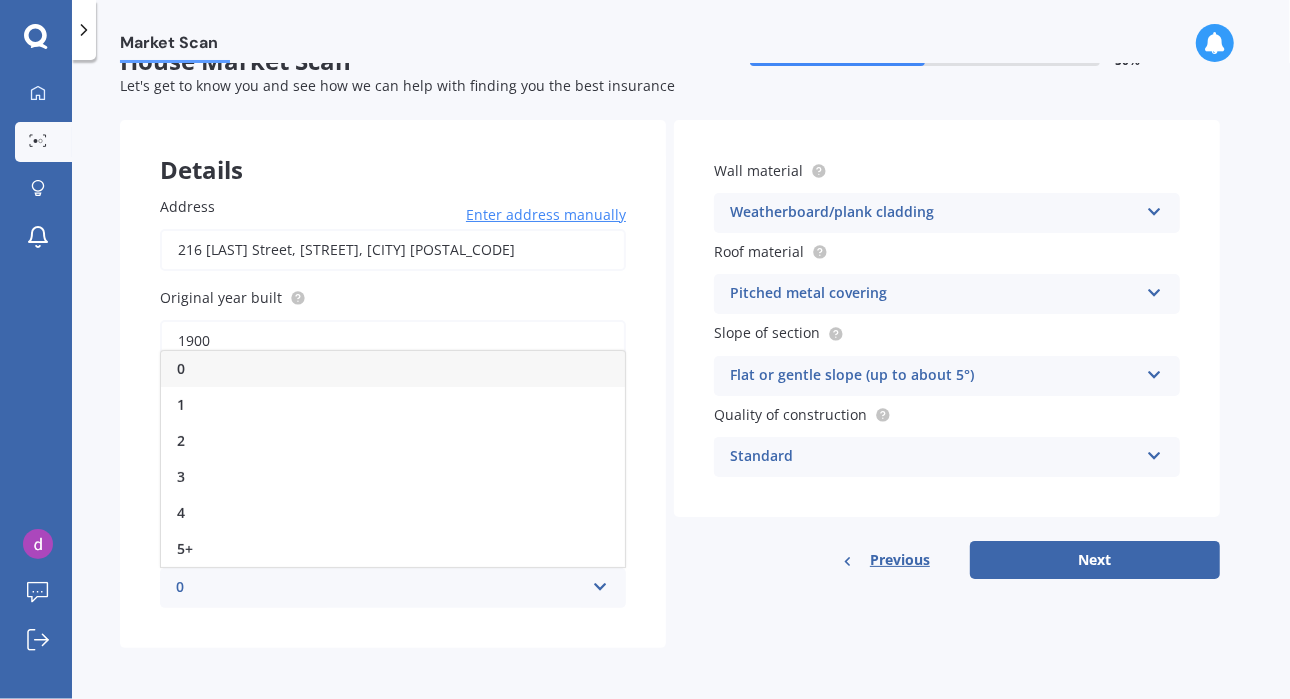 click on "0" at bounding box center [393, 369] 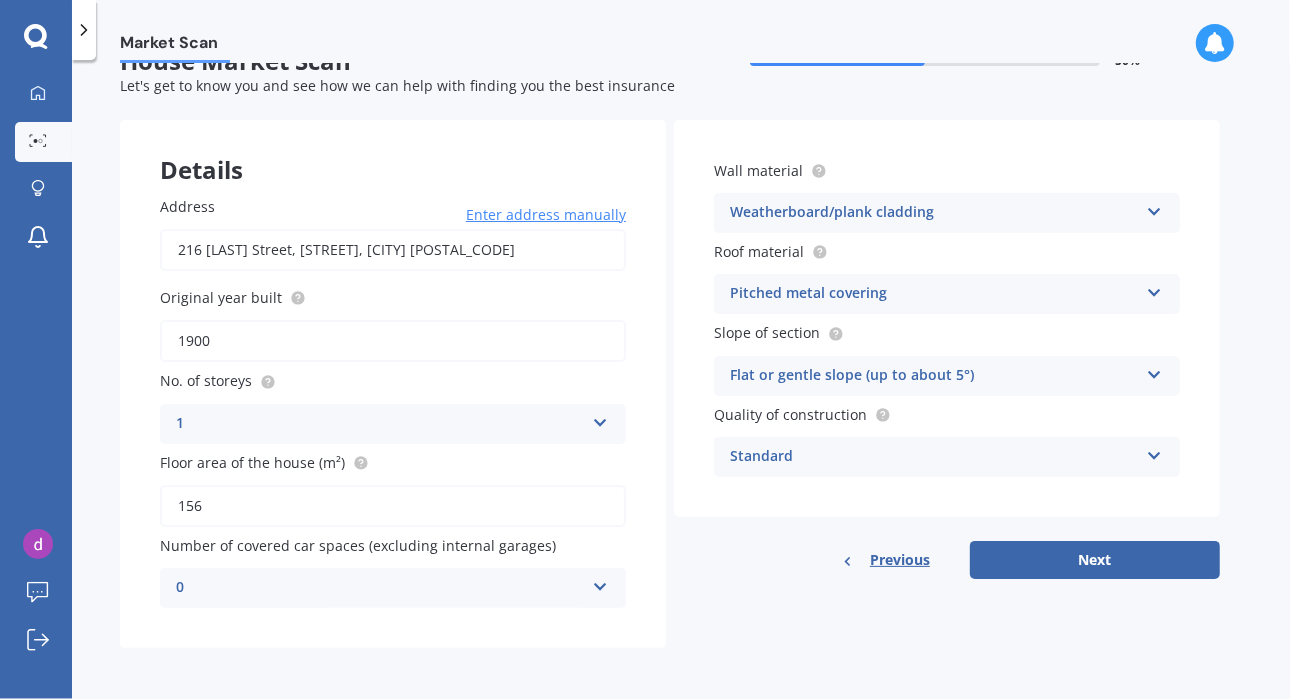 scroll, scrollTop: 42, scrollLeft: 0, axis: vertical 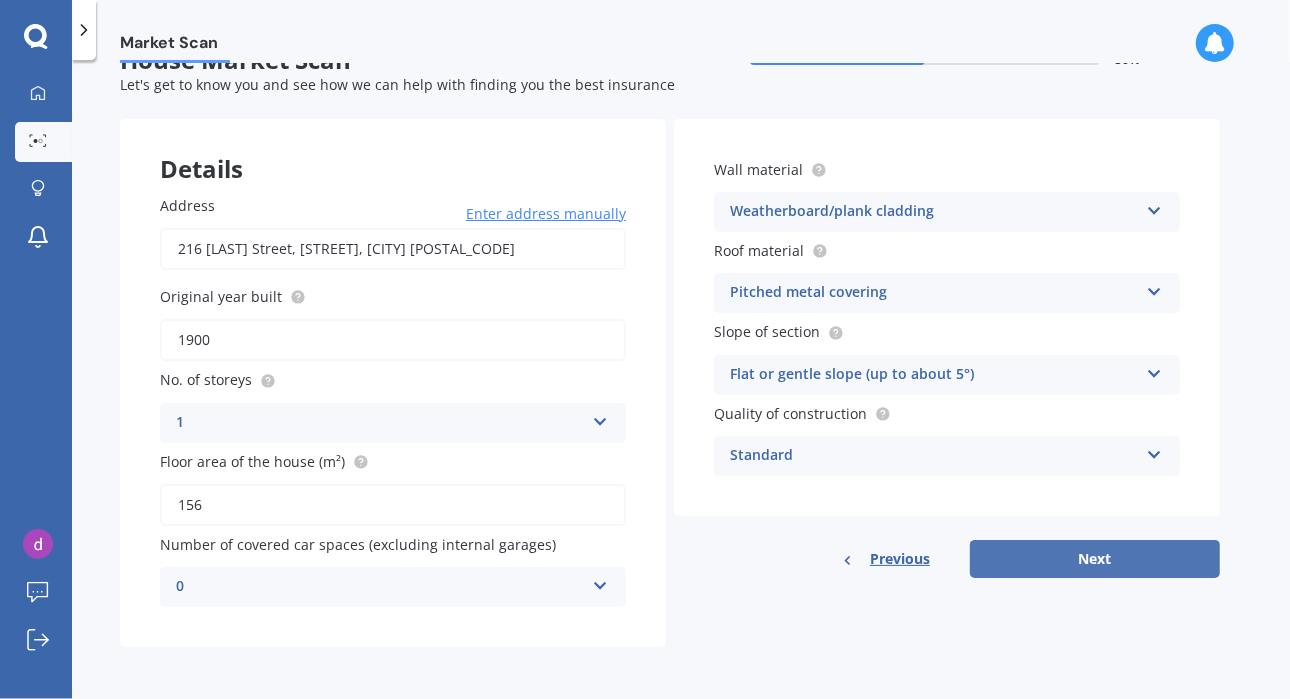 click on "Next" at bounding box center (1095, 559) 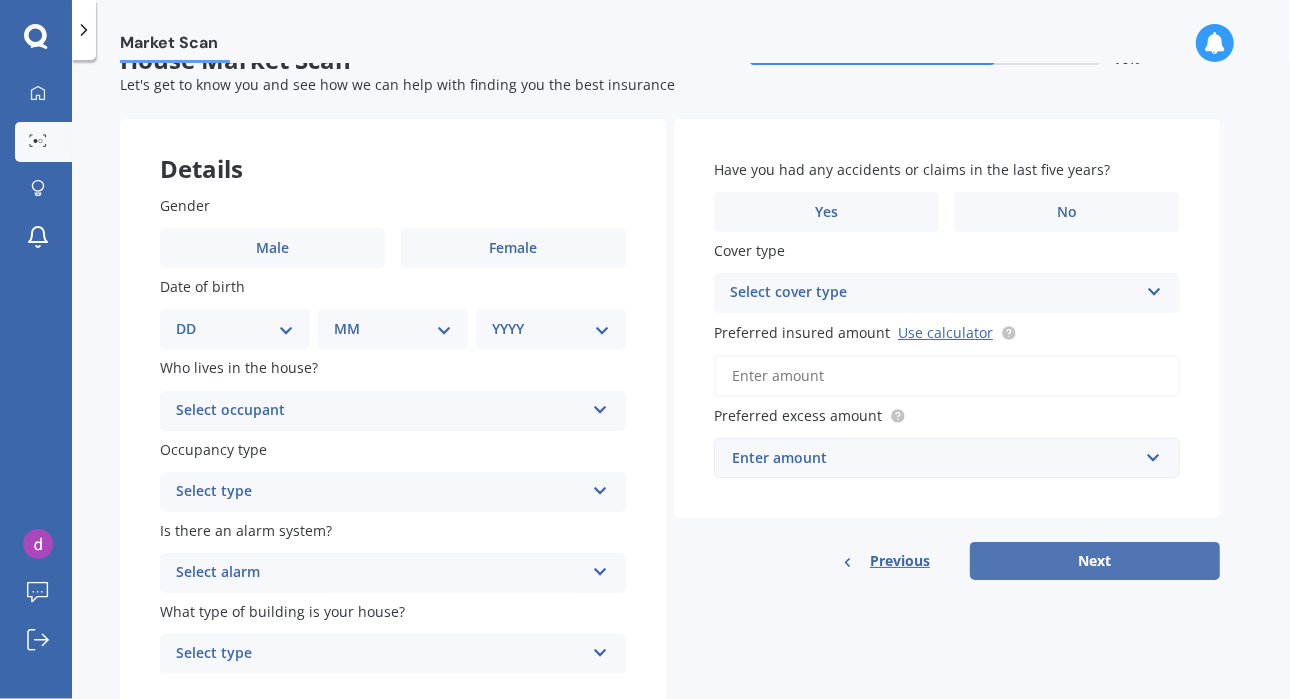 scroll, scrollTop: 0, scrollLeft: 0, axis: both 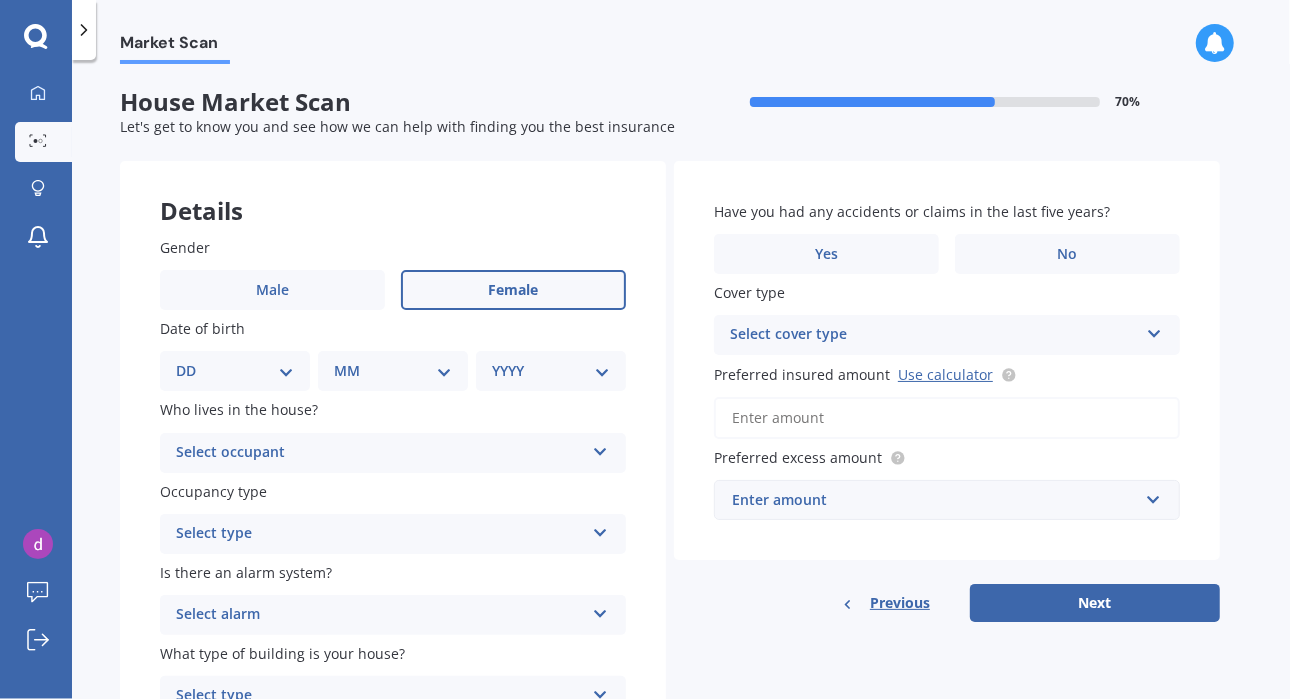 click on "Female" at bounding box center (514, 290) 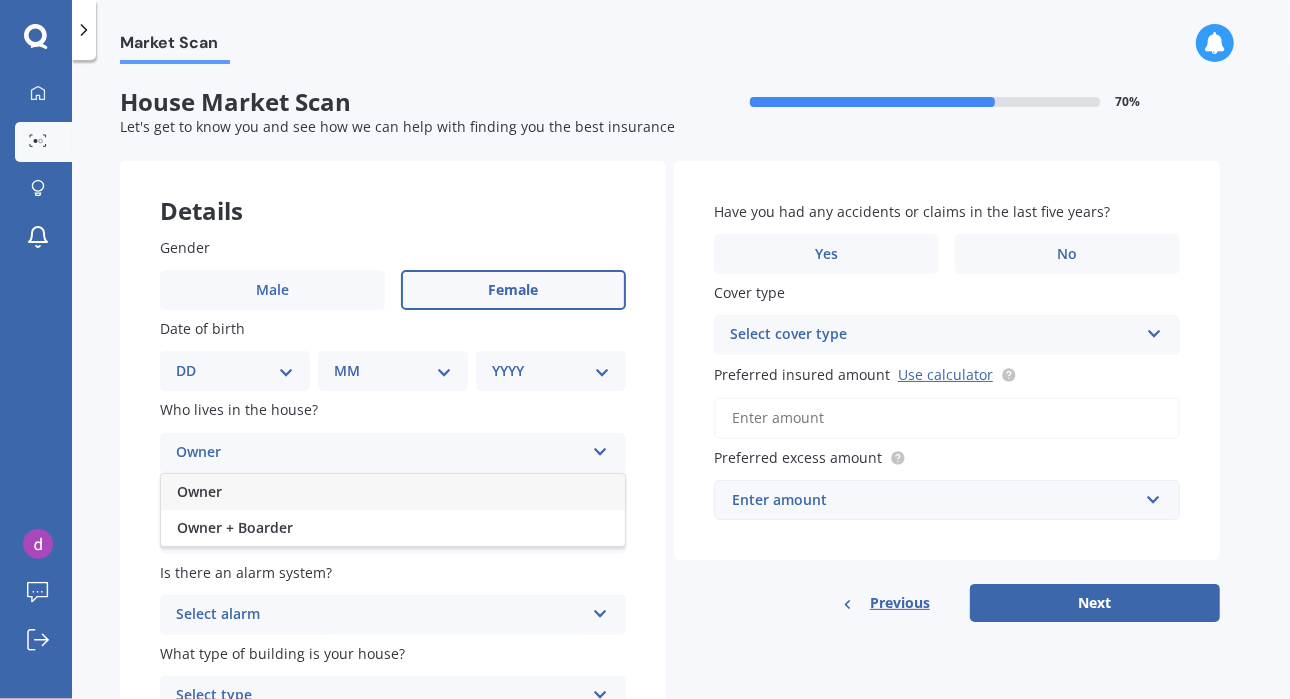 click on "Owner" at bounding box center (380, 453) 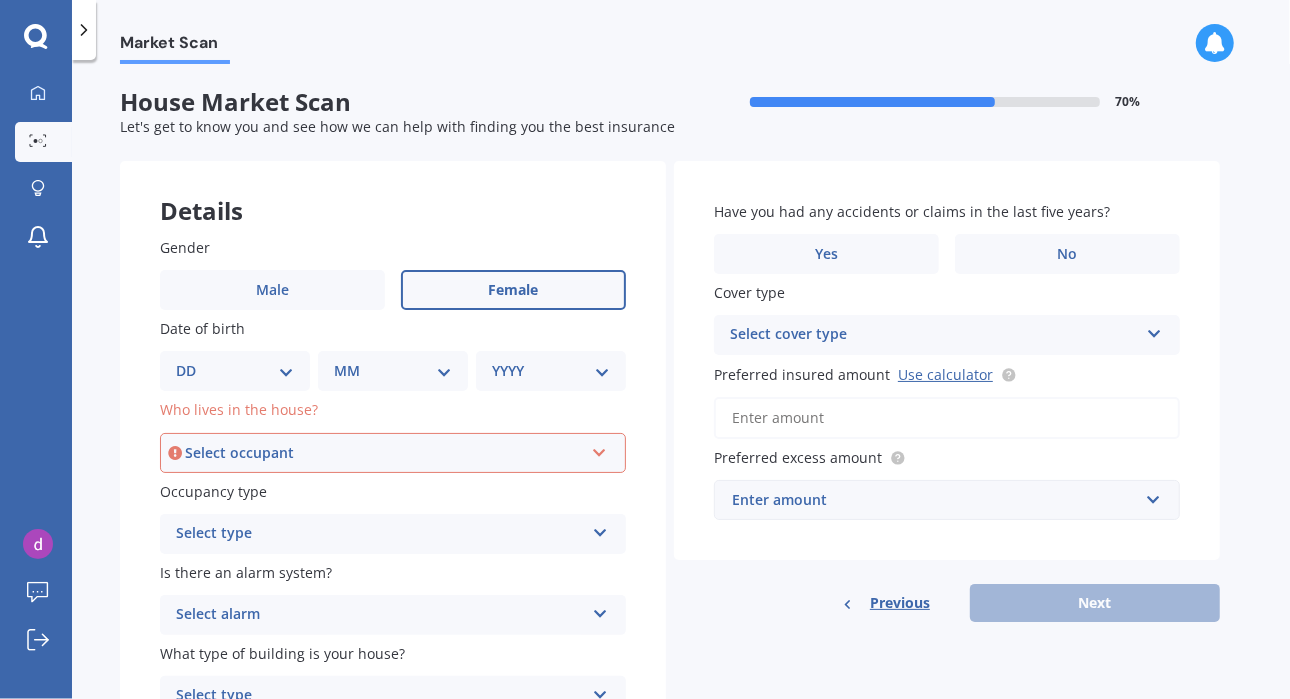 click at bounding box center (599, 449) 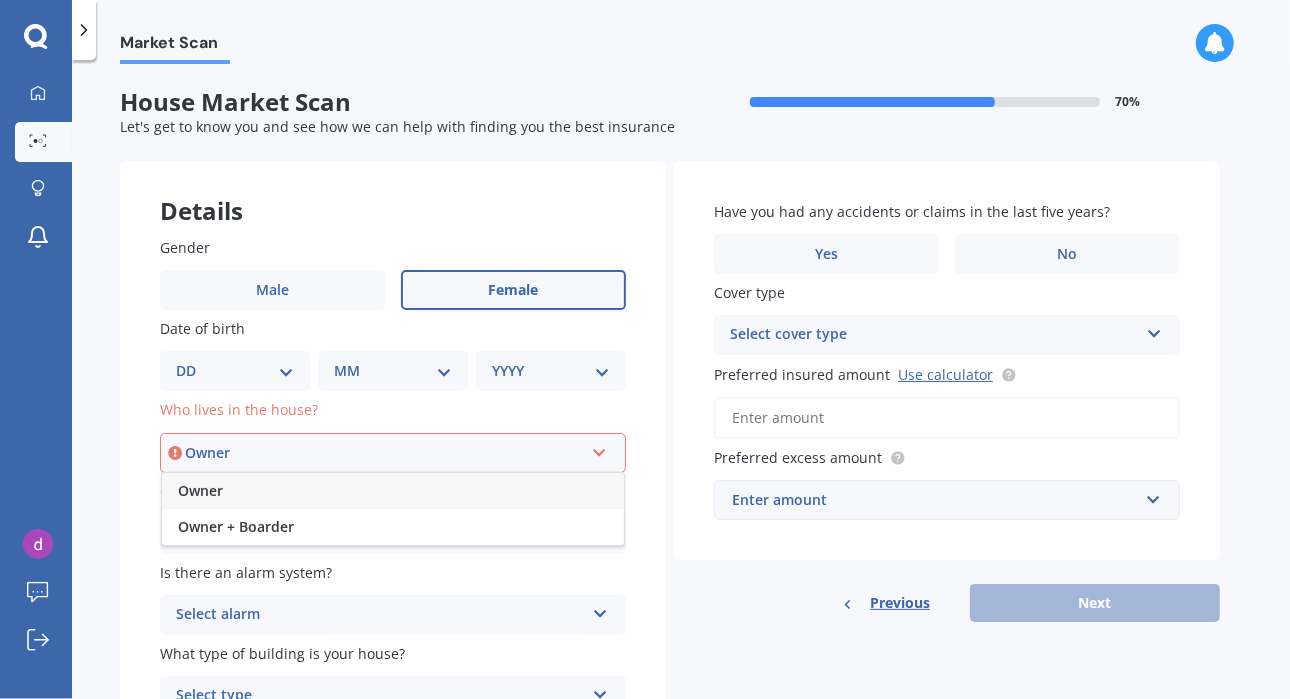 click on "Owner" at bounding box center [393, 491] 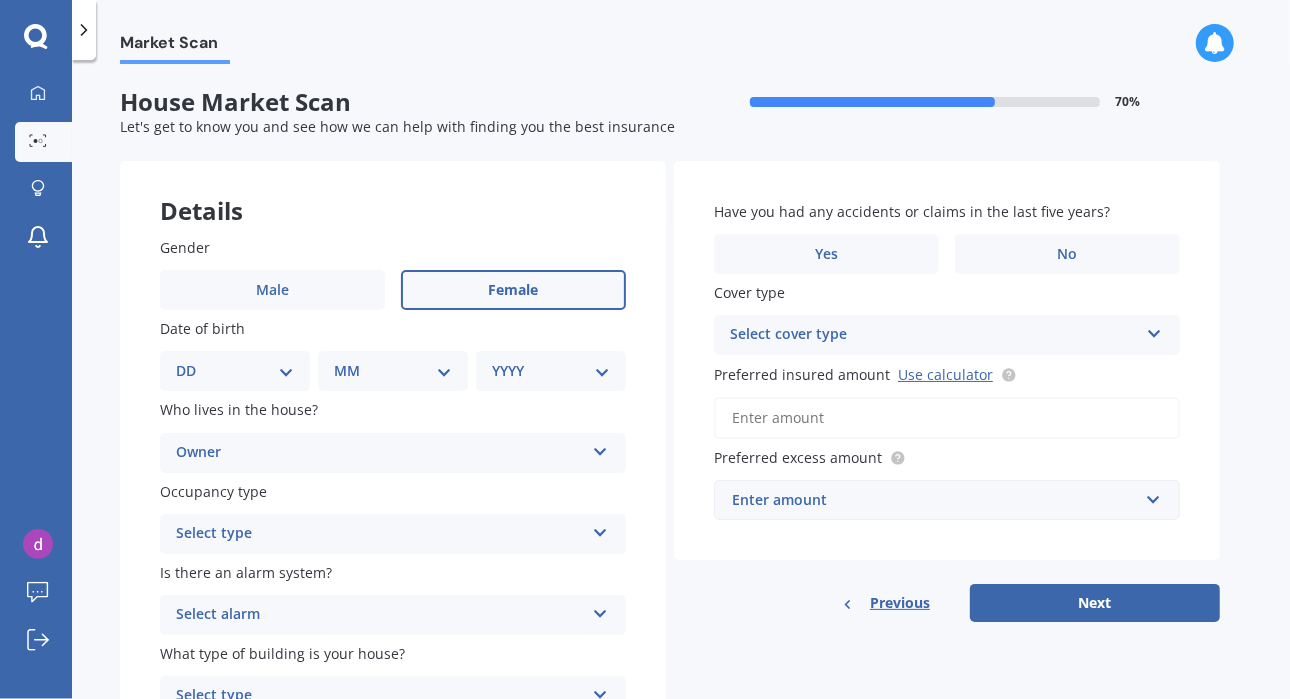 click on "DD 01 02 03 04 05 06 07 08 09 10 11 12 13 14 15 16 17 18 19 20 21 22 23 24 25 26 27 28 29 30 31" at bounding box center (235, 371) 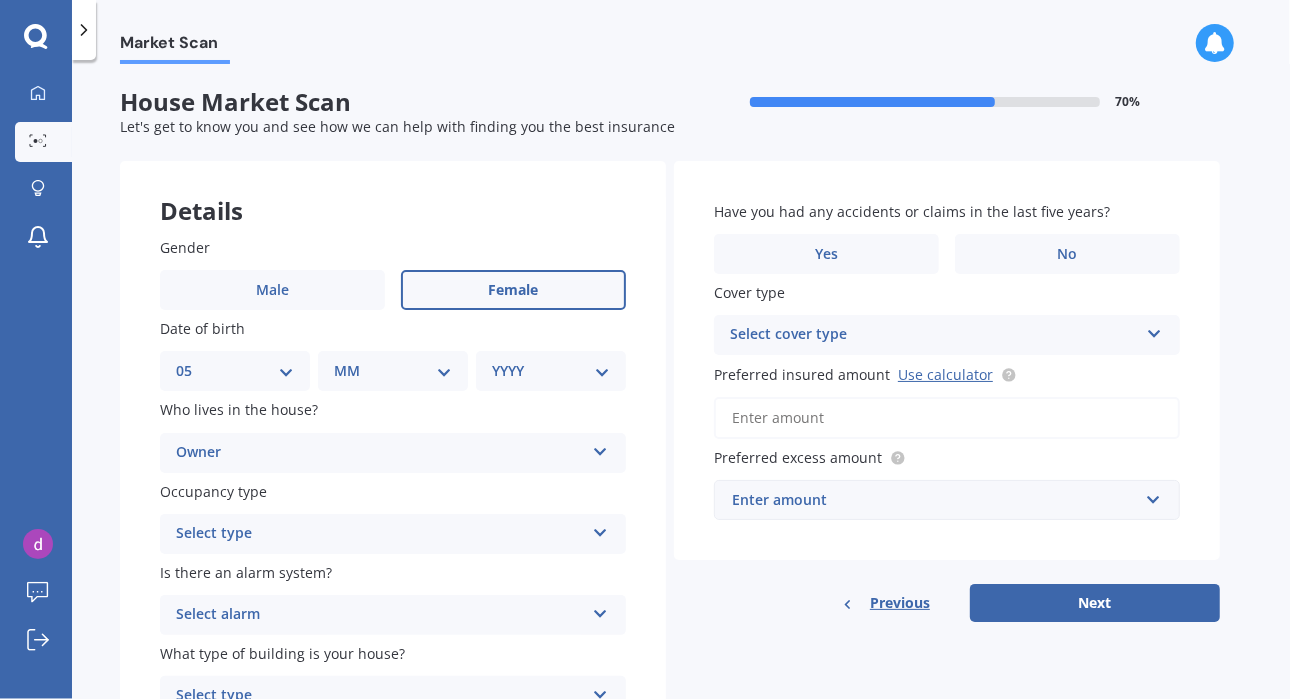 click on "DD 01 02 03 04 05 06 07 08 09 10 11 12 13 14 15 16 17 18 19 20 21 22 23 24 25 26 27 28 29 30 31" at bounding box center (235, 371) 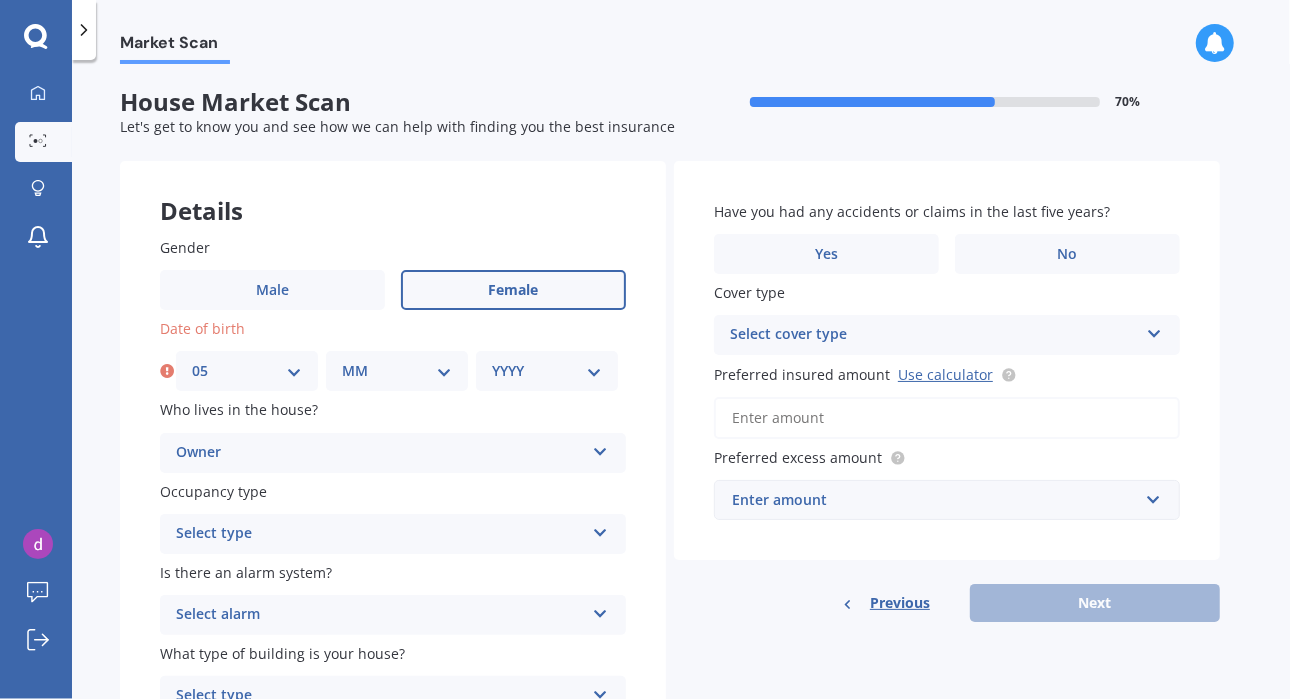 click on "MM 01 02 03 04 05 06 07 08 09 10 11 12" at bounding box center (397, 371) 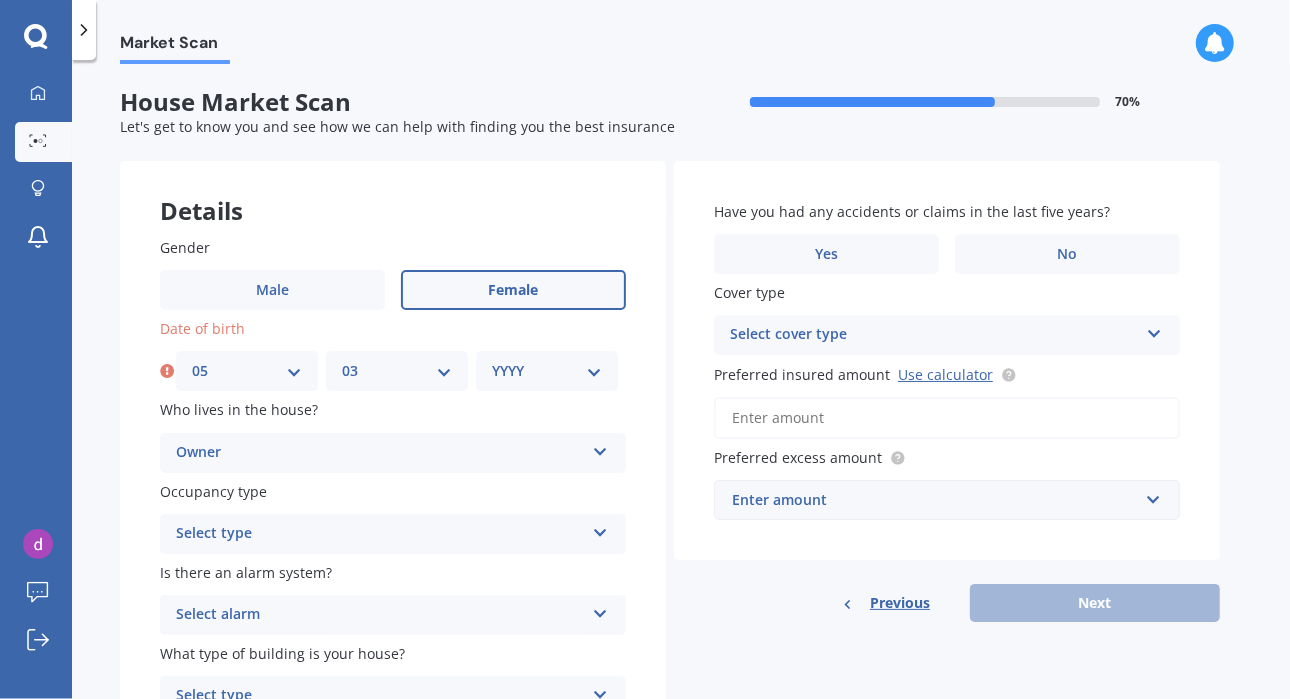 click on "MM 01 02 03 04 05 06 07 08 09 10 11 12" at bounding box center (397, 371) 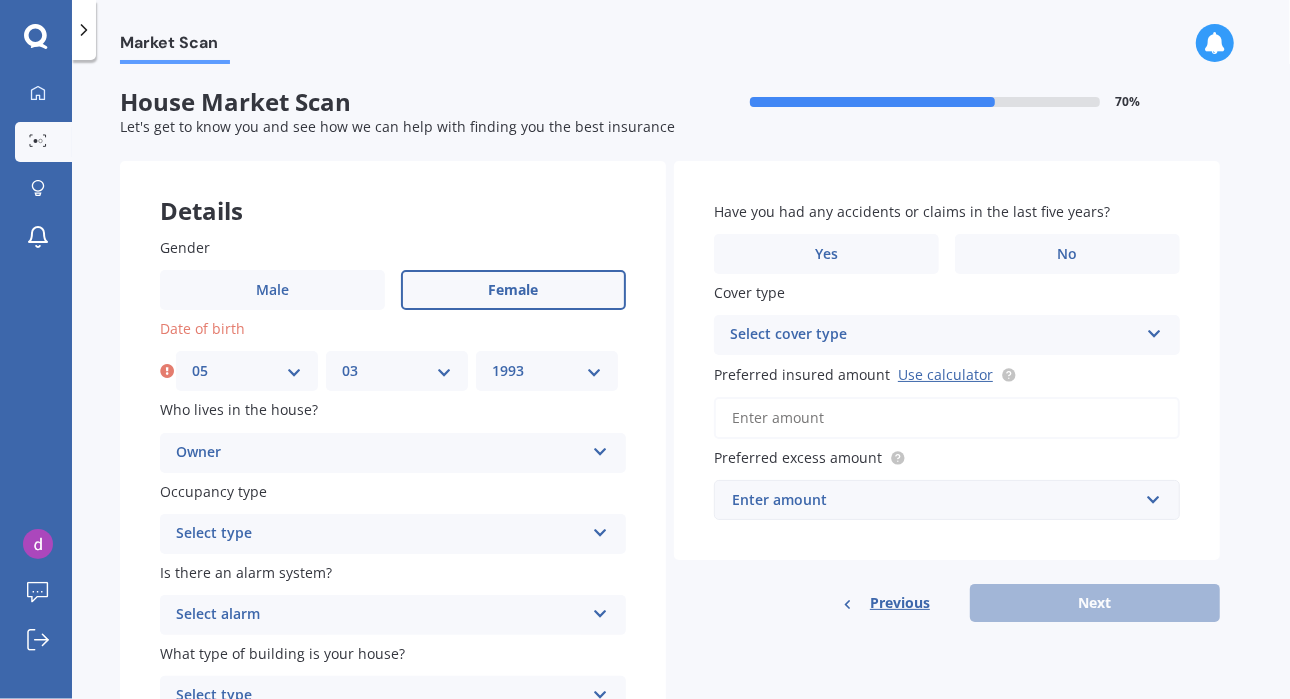 click on "YYYY 2009 2008 2007 2006 2005 2004 2003 2002 2001 2000 1999 1998 1997 1996 1995 1994 1993 1992 1991 1990 1989 1988 1987 1986 1985 1984 1983 1982 1981 1980 1979 1978 1977 1976 1975 1974 1973 1972 1971 1970 1969 1968 1967 1966 1965 1964 1963 1962 1961 1960 1959 1958 1957 1956 1955 1954 1953 1952 1951 1950 1949 1948 1947 1946 1945 1944 1943 1942 1941 1940 1939 1938 1937 1936 1935 1934 1933 1932 1931 1930 1929 1928 1927 1926 1925 1924 1923 1922 1921 1920 1919 1918 1917 1916 1915 1914 1913 1912 1911 1910" at bounding box center [547, 371] 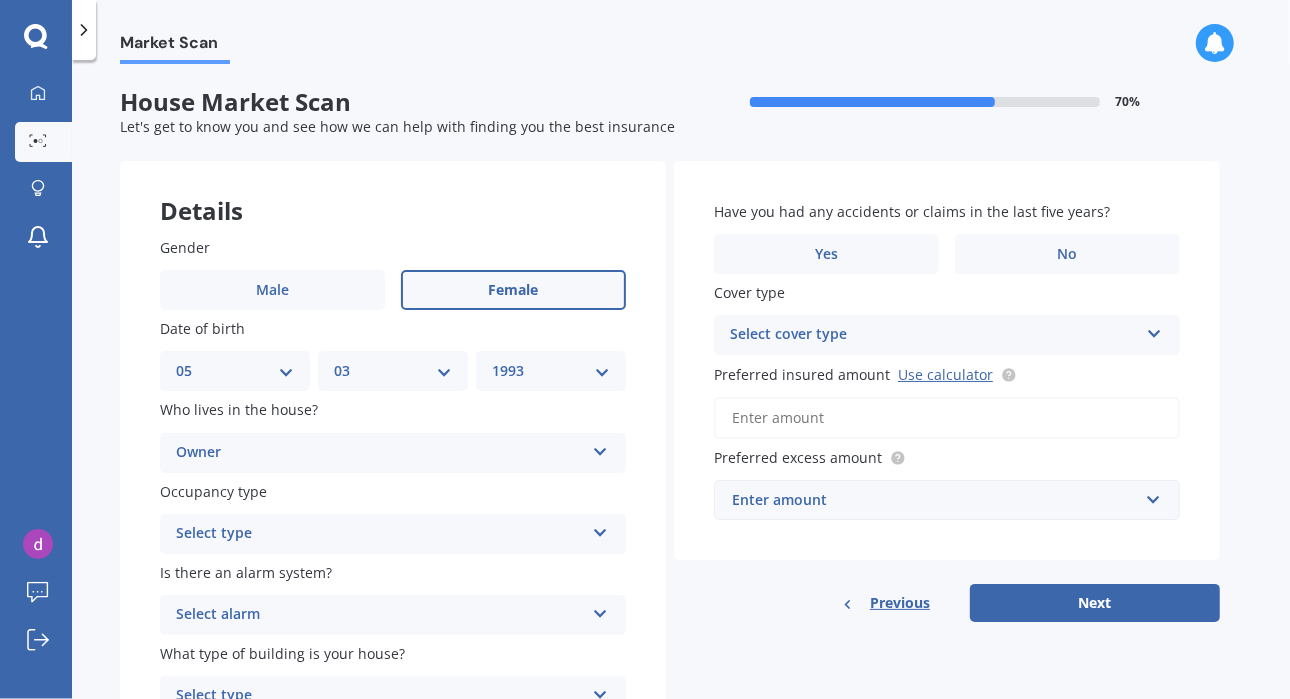 click on "YYYY 2009 2008 2007 2006 2005 2004 2003 2002 2001 2000 1999 1998 1997 1996 1995 1994 1993 1992 1991 1990 1989 1988 1987 1986 1985 1984 1983 1982 1981 1980 1979 1978 1977 1976 1975 1974 1973 1972 1971 1970 1969 1968 1967 1966 1965 1964 1963 1962 1961 1960 1959 1958 1957 1956 1955 1954 1953 1952 1951 1950 1949 1948 1947 1946 1945 1944 1943 1942 1941 1940 1939 1938 1937 1936 1935 1934 1933 1932 1931 1930 1929 1928 1927 1926 1925 1924 1923 1922 1921 1920 1919 1918 1917 1916 1915 1914 1913 1912 1911 1910" at bounding box center (551, 371) 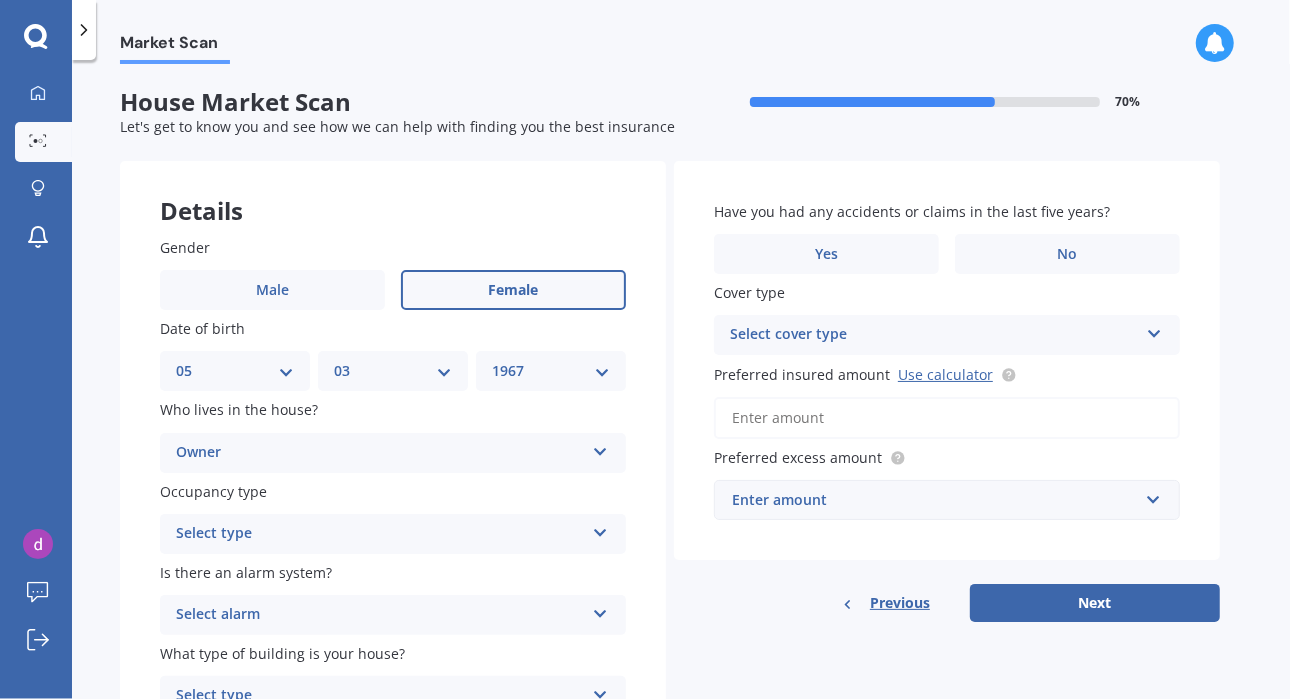 click on "YYYY 2009 2008 2007 2006 2005 2004 2003 2002 2001 2000 1999 1998 1997 1996 1995 1994 1993 1992 1991 1990 1989 1988 1987 1986 1985 1984 1983 1982 1981 1980 1979 1978 1977 1976 1975 1974 1973 1972 1971 1970 1969 1968 1967 1966 1965 1964 1963 1962 1961 1960 1959 1958 1957 1956 1955 1954 1953 1952 1951 1950 1949 1948 1947 1946 1945 1944 1943 1942 1941 1940 1939 1938 1937 1936 1935 1934 1933 1932 1931 1930 1929 1928 1927 1926 1925 1924 1923 1922 1921 1920 1919 1918 1917 1916 1915 1914 1913 1912 1911 1910" at bounding box center [551, 371] 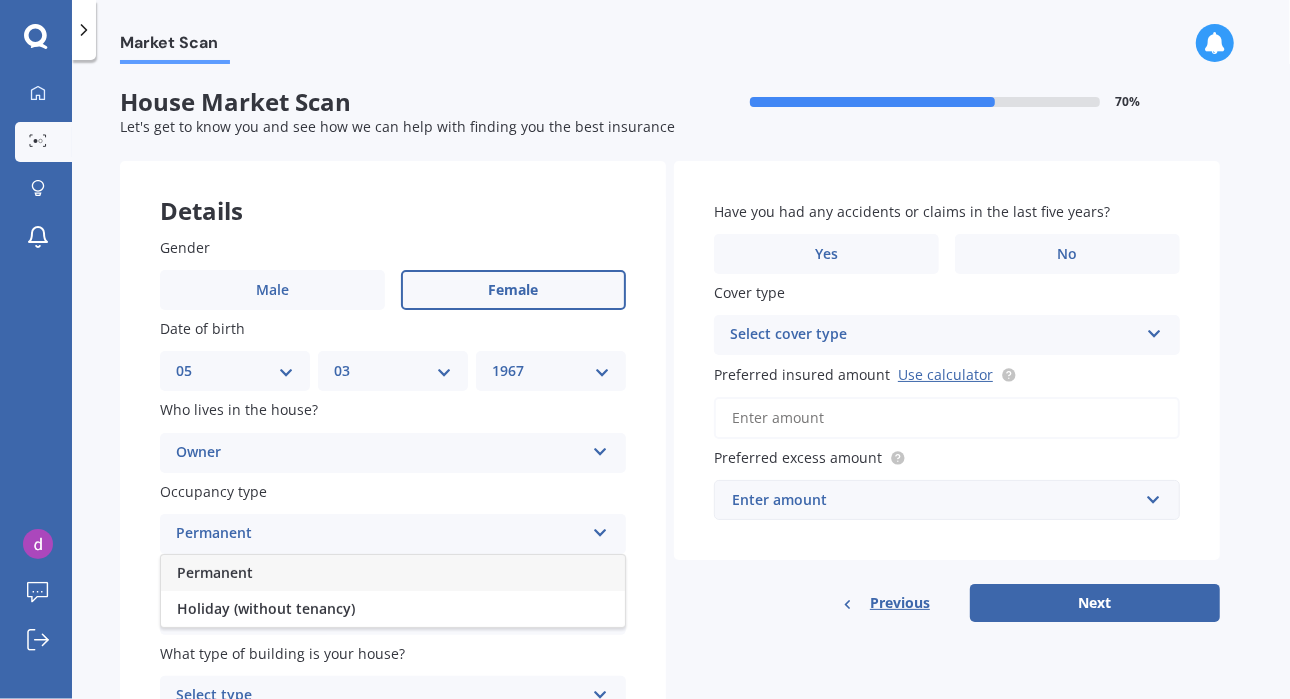 click on "Permanent" at bounding box center (393, 573) 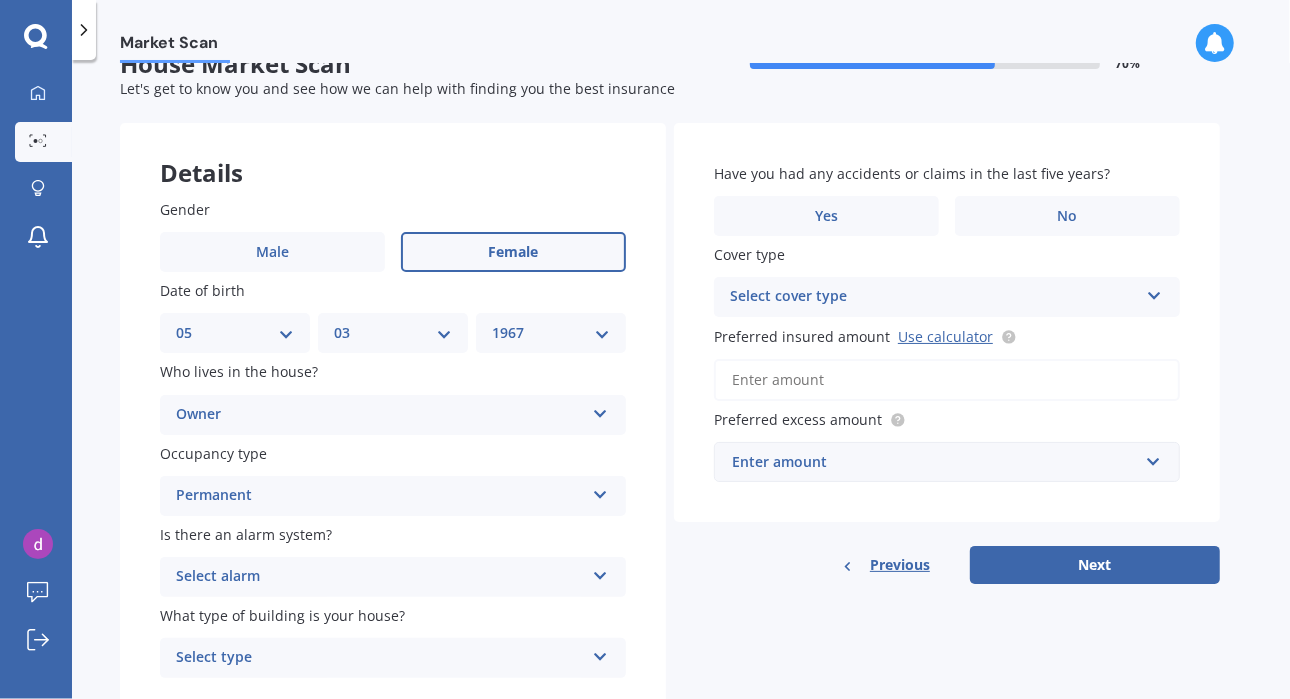 scroll, scrollTop: 111, scrollLeft: 0, axis: vertical 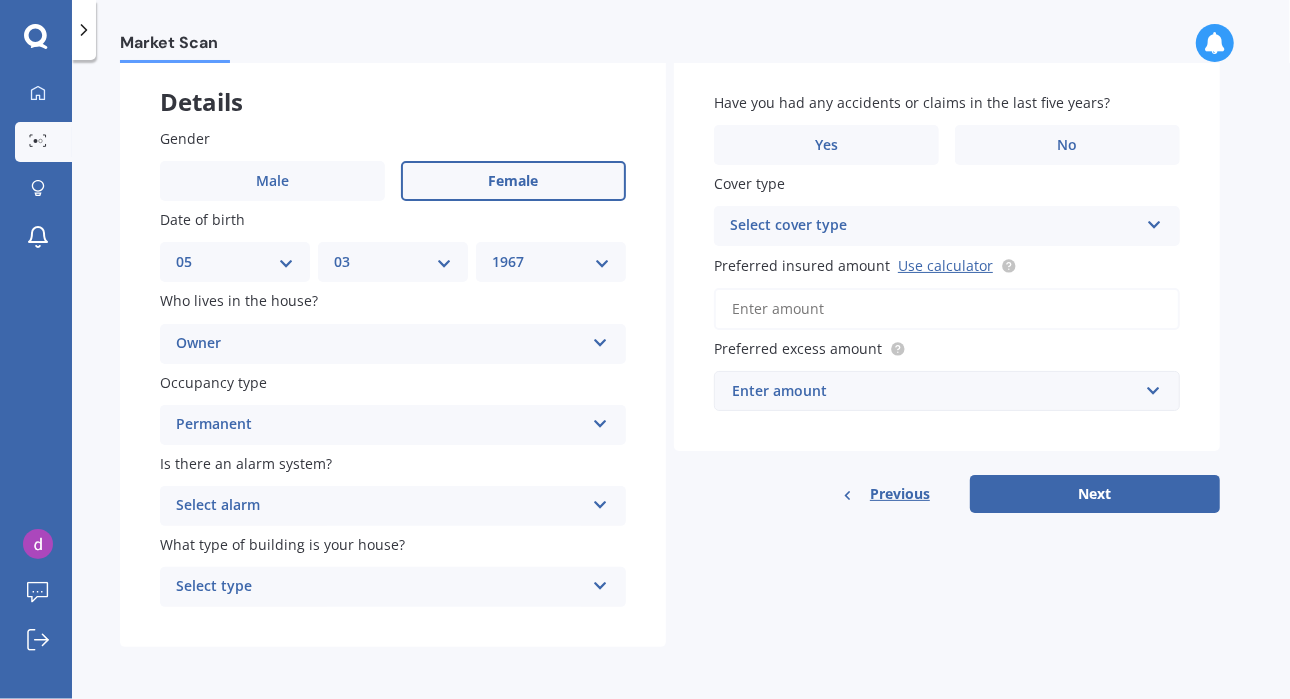 click at bounding box center [600, 501] 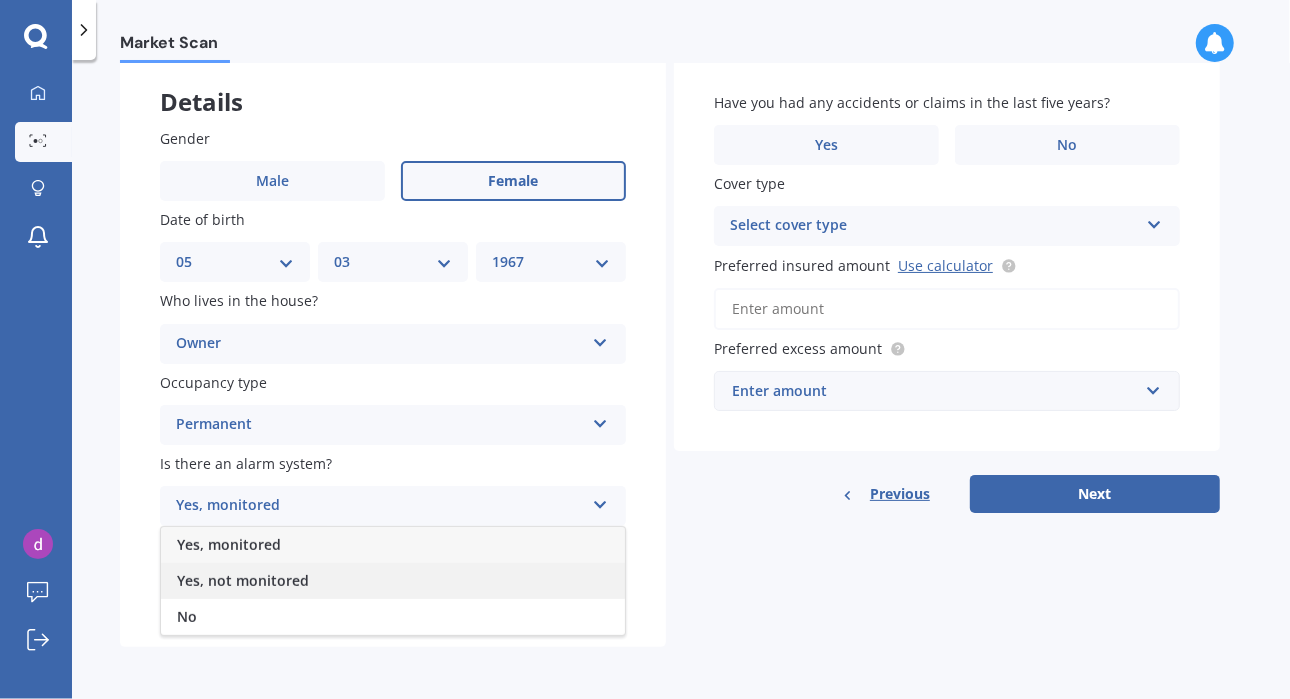 click on "Yes, not monitored" at bounding box center [393, 581] 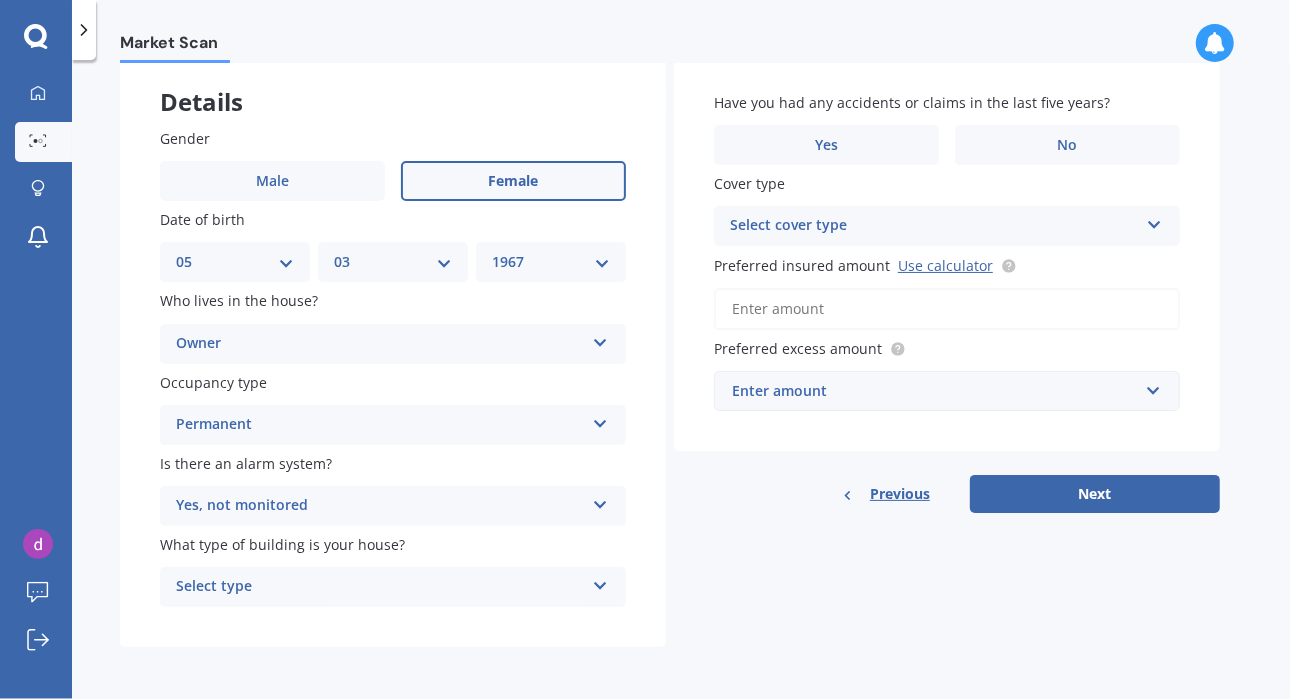 click at bounding box center [600, 582] 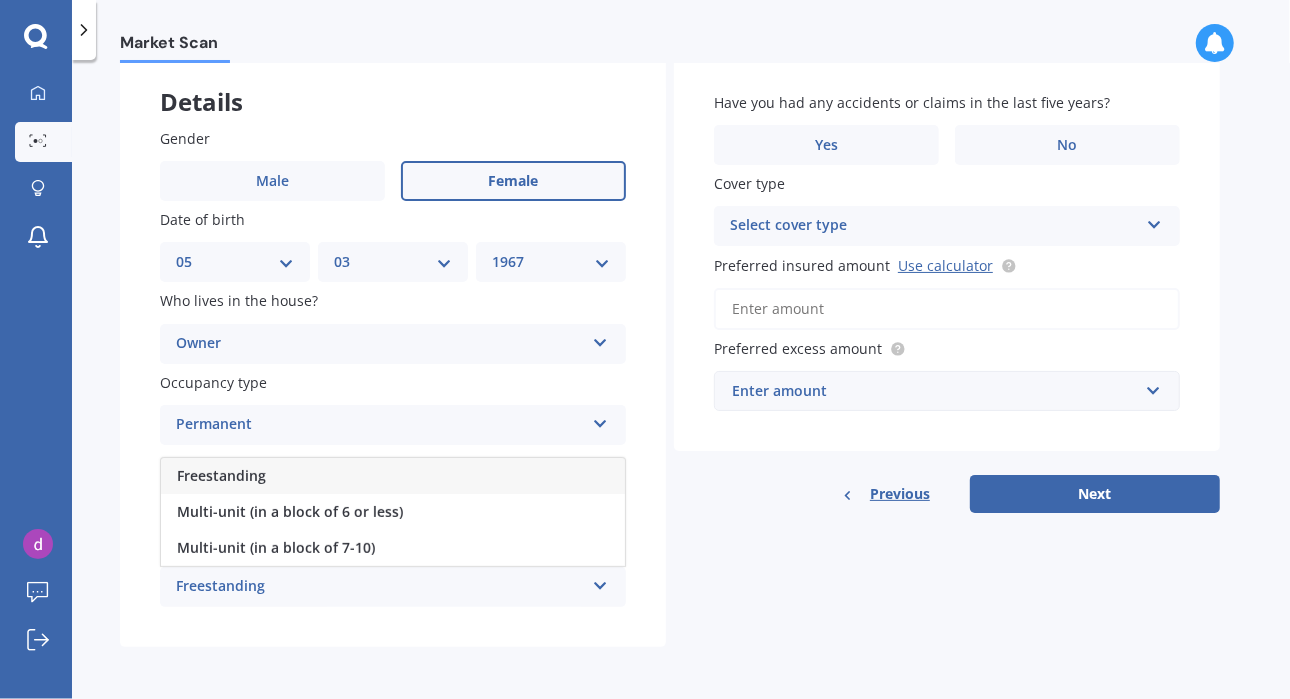 click on "Freestanding" at bounding box center (380, 587) 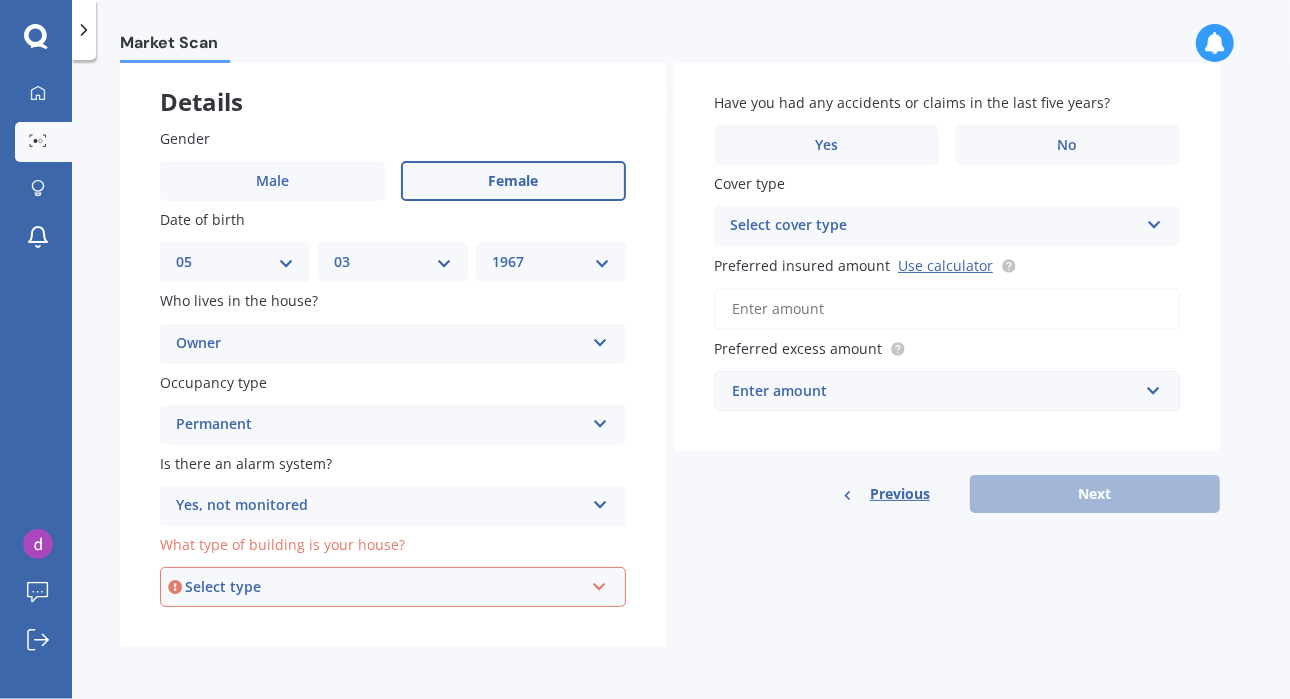 click at bounding box center [599, 583] 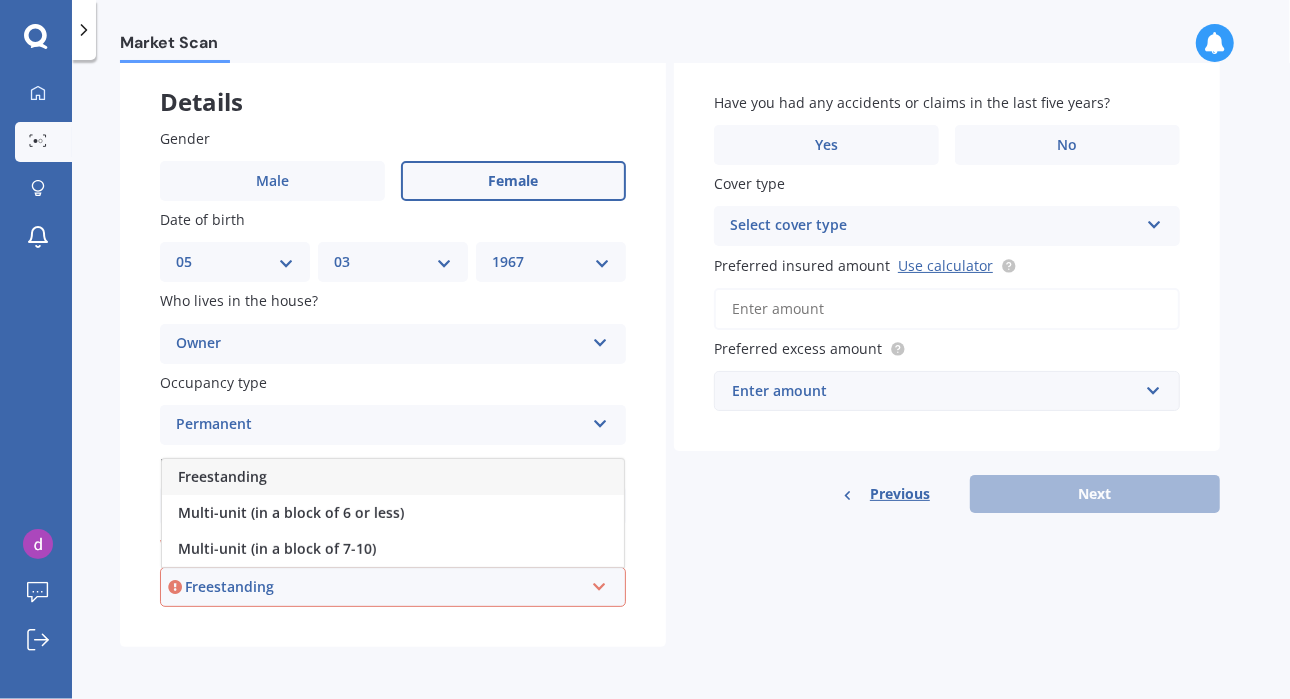 click on "Freestanding" at bounding box center [384, 587] 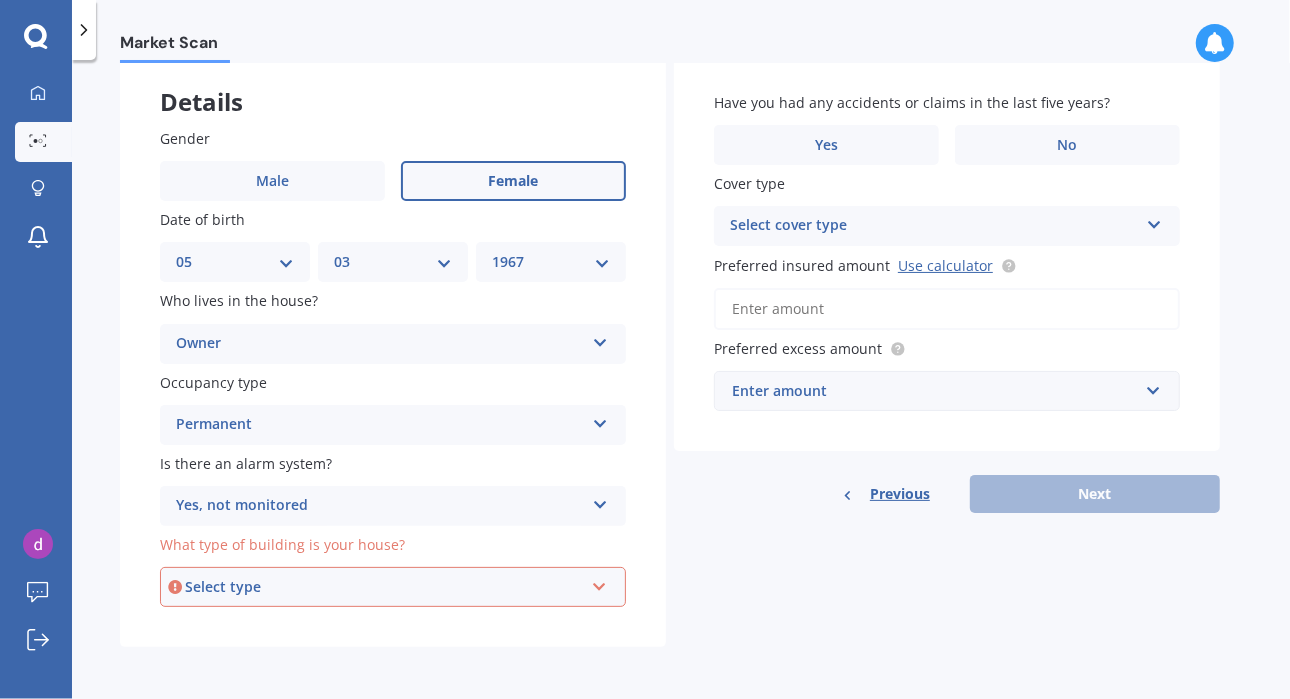 click at bounding box center (599, 583) 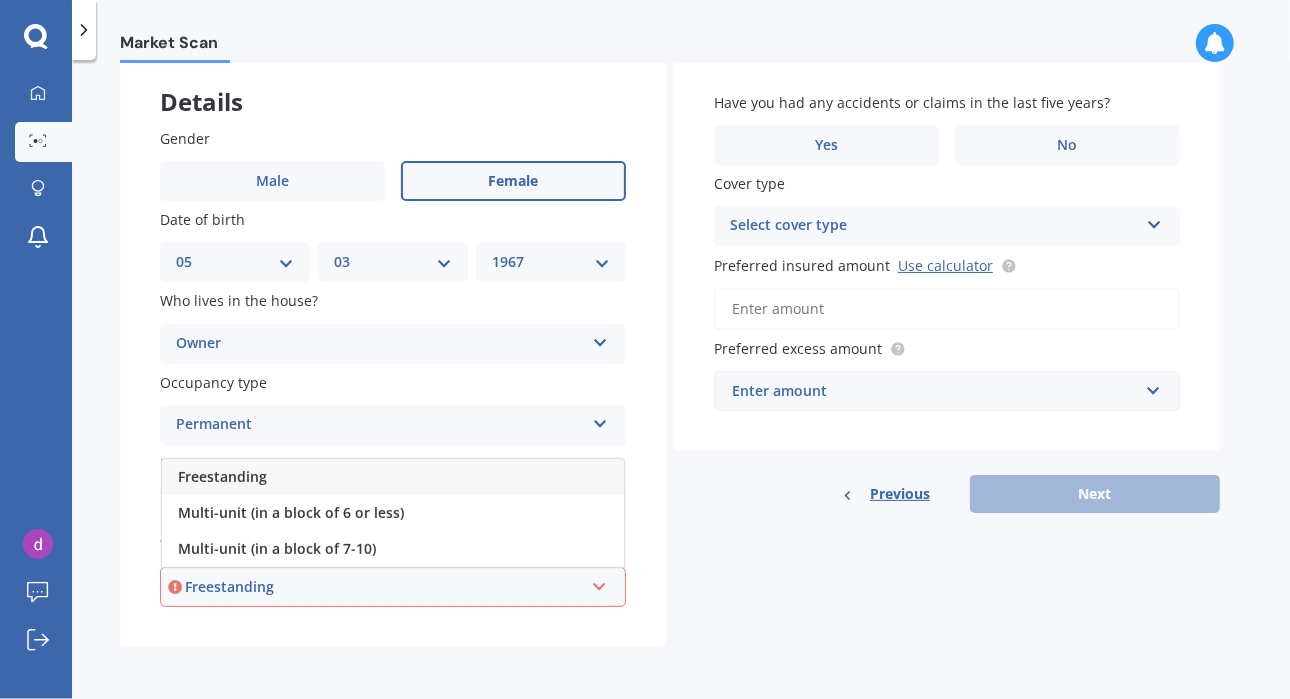 click on "Freestanding" at bounding box center (393, 477) 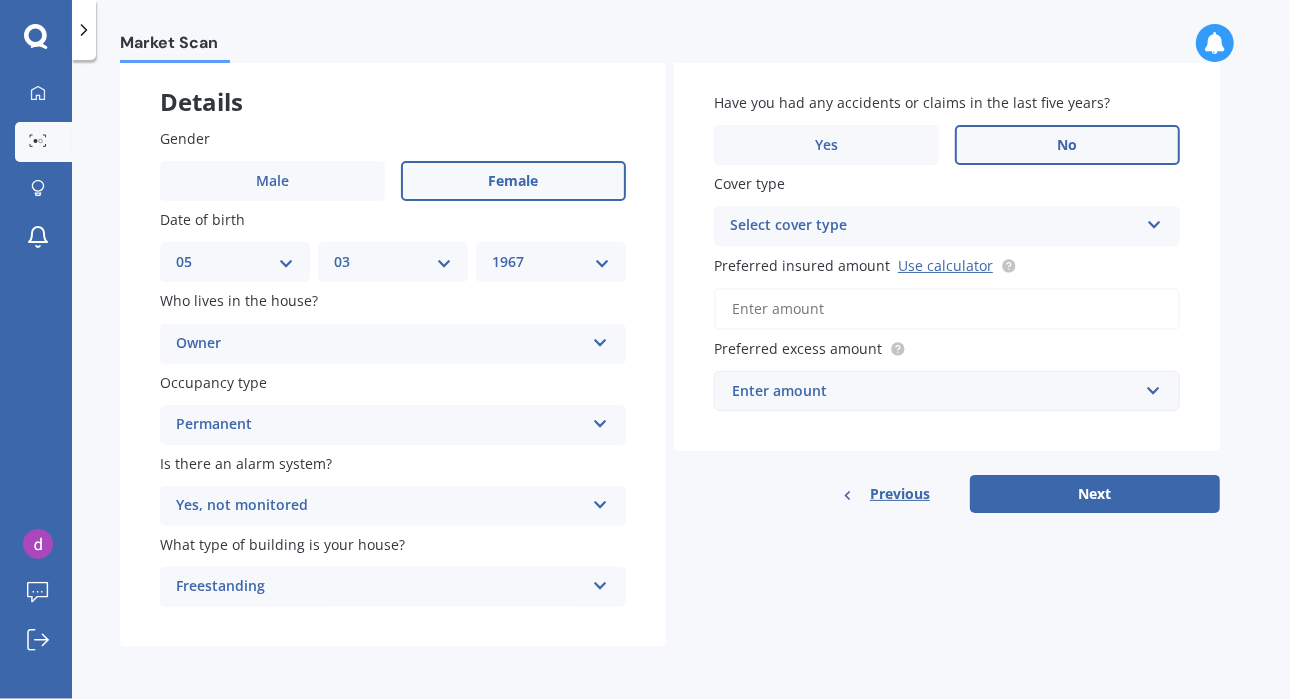 click on "No" at bounding box center (1067, 145) 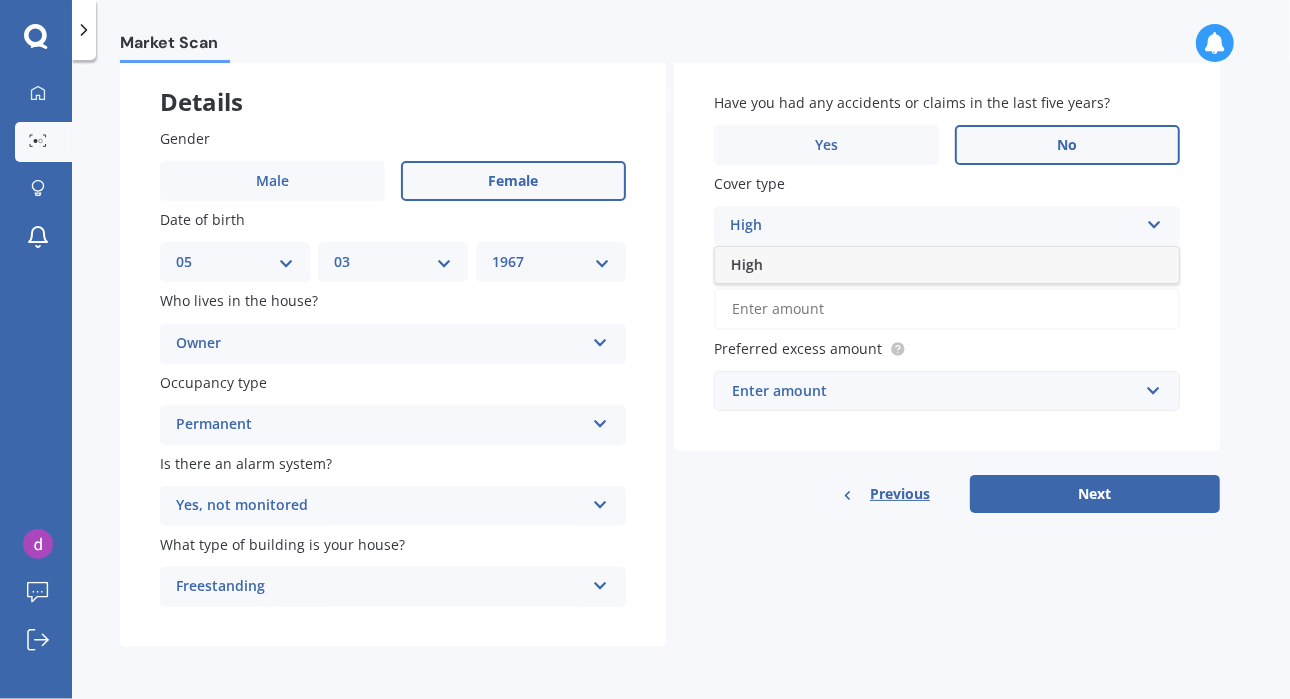 click on "High" at bounding box center [934, 226] 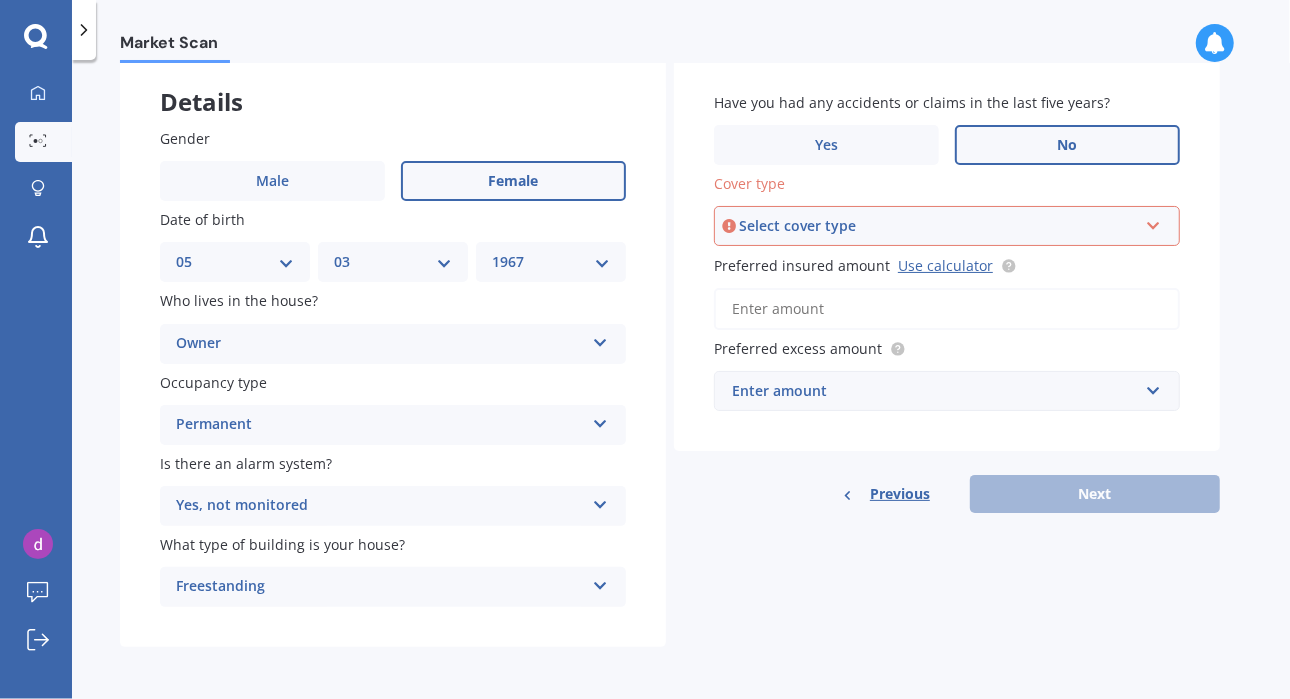 click at bounding box center [1153, 222] 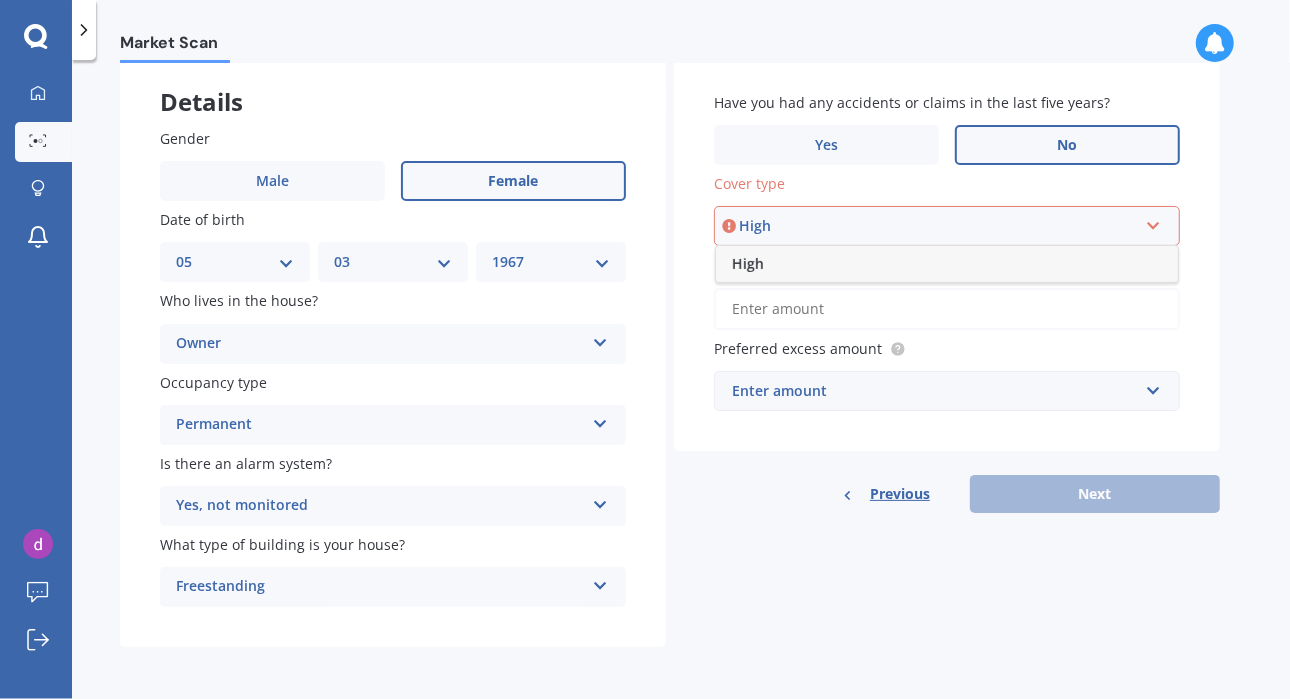 click on "High" at bounding box center (947, 264) 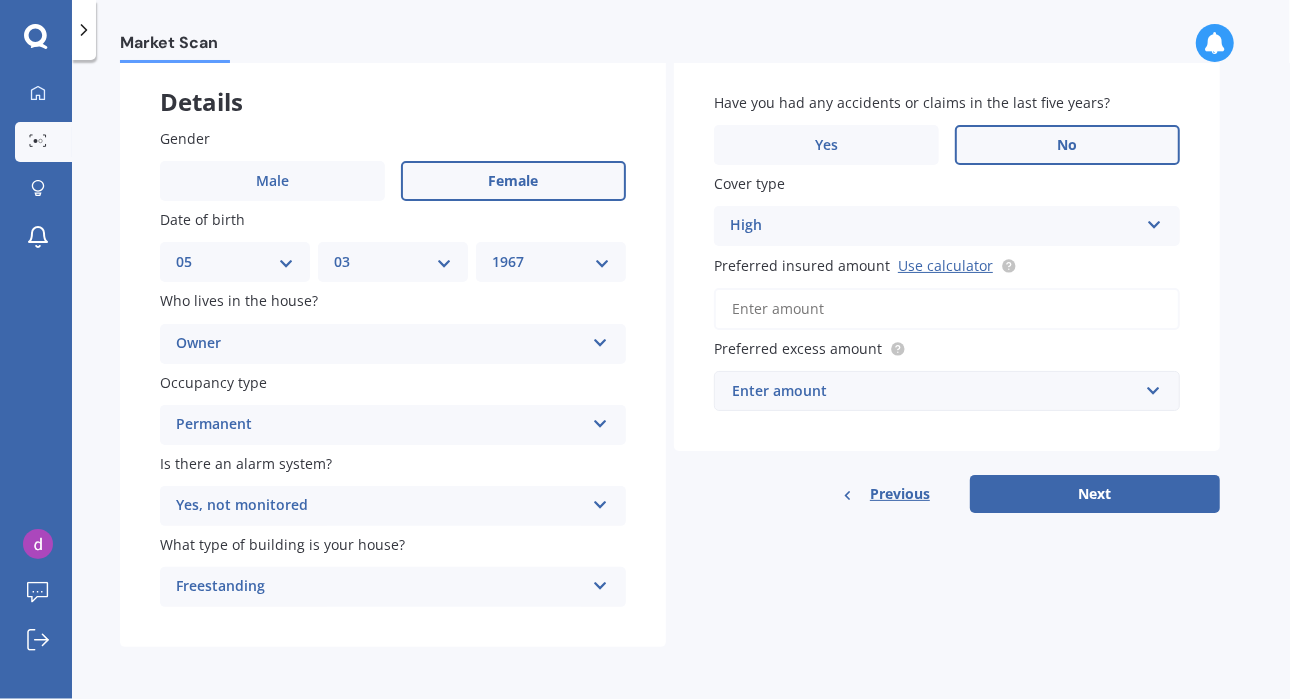 click on "Preferred insured amount Use calculator" at bounding box center (947, 309) 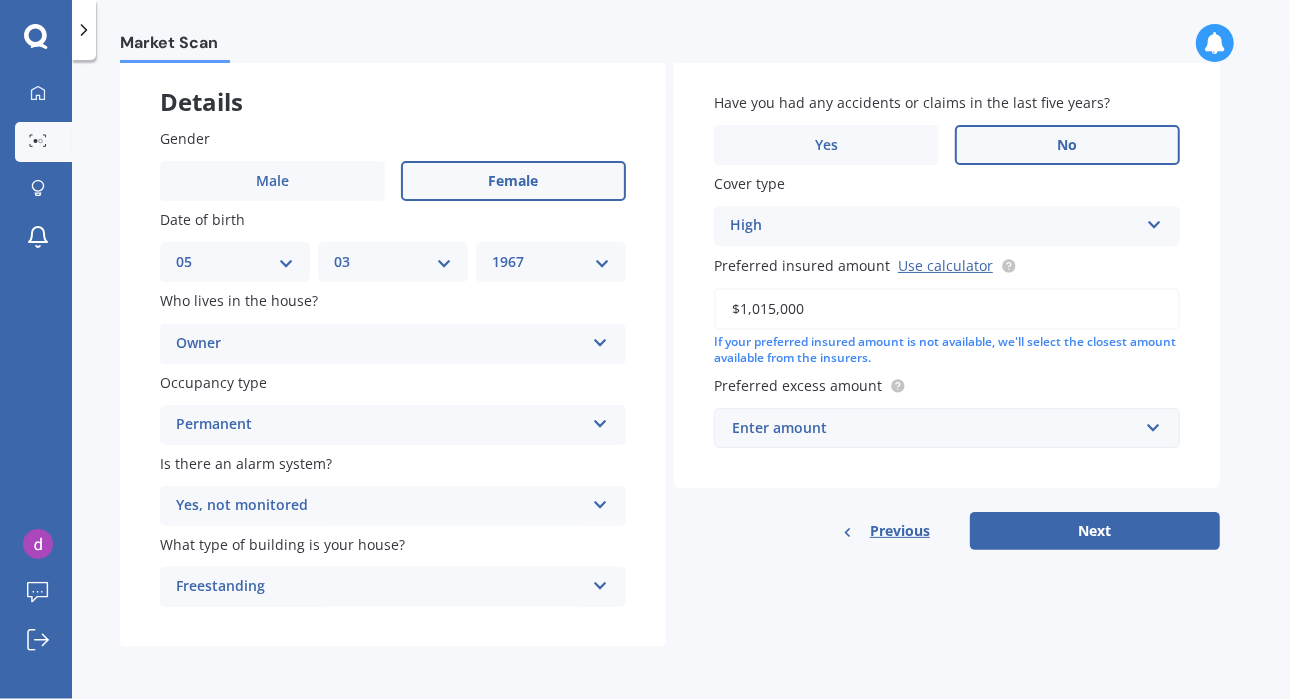 type on "$1,015,000" 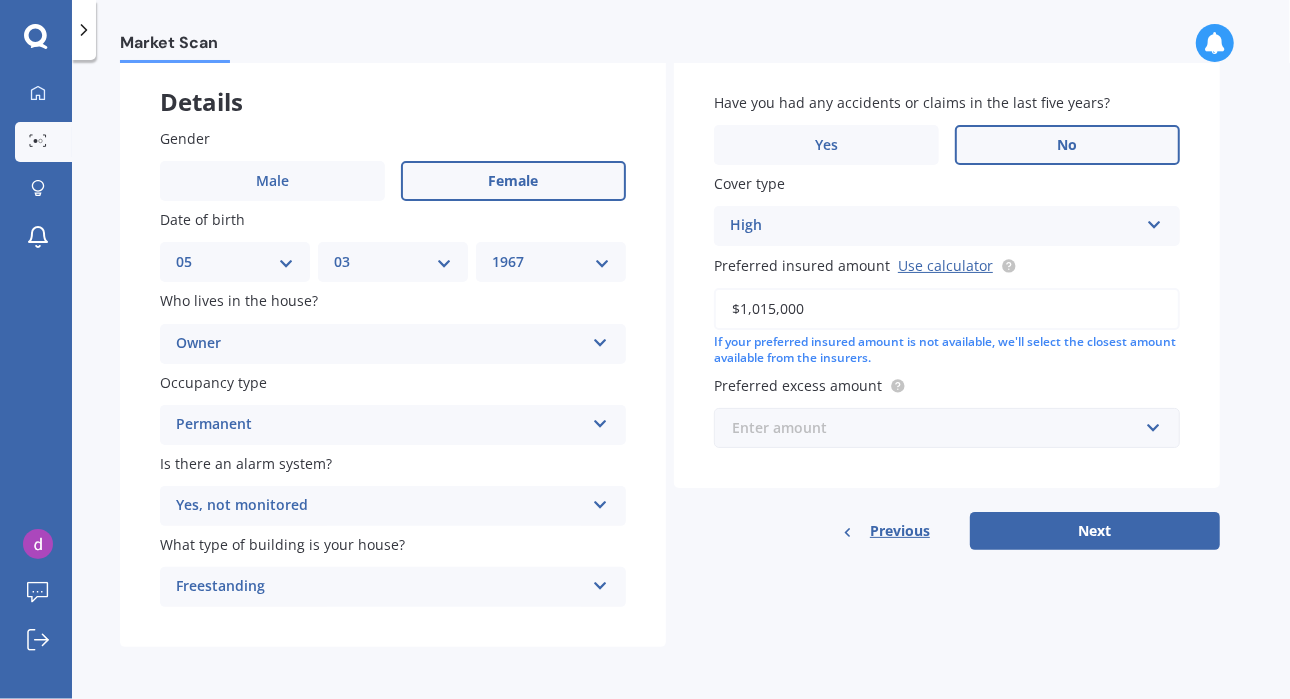click at bounding box center [940, 428] 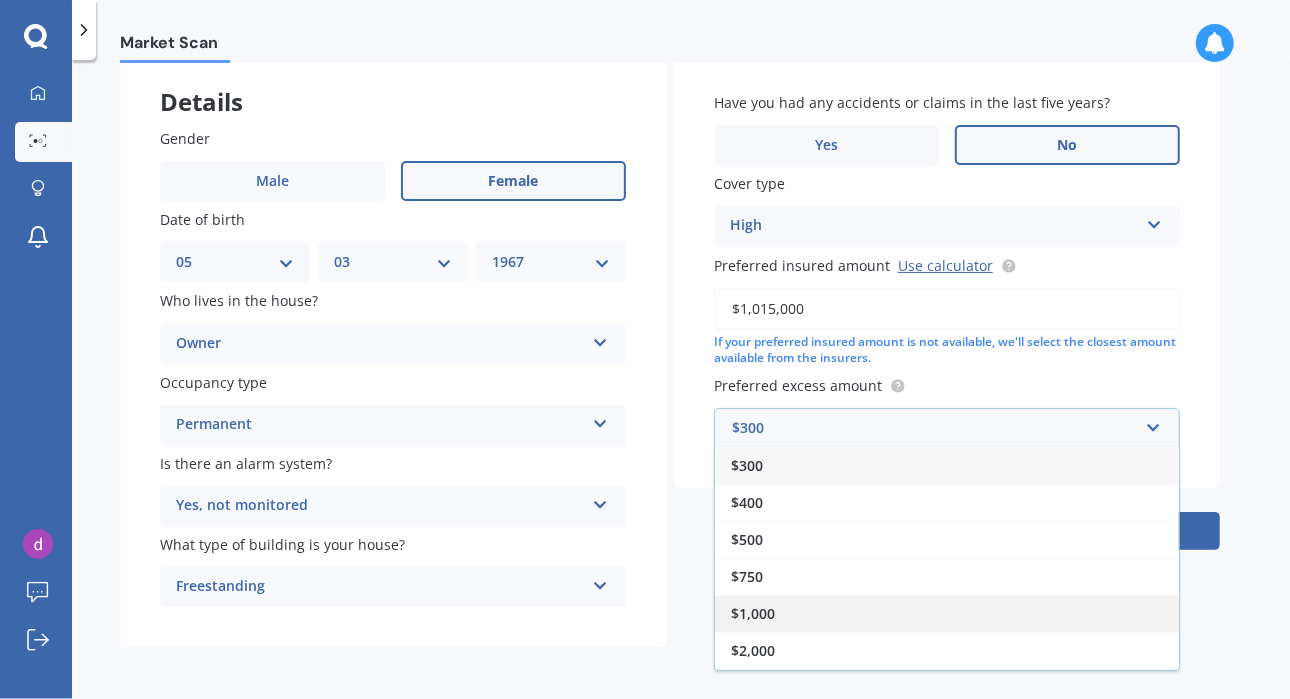 click on "$1,000" at bounding box center [947, 613] 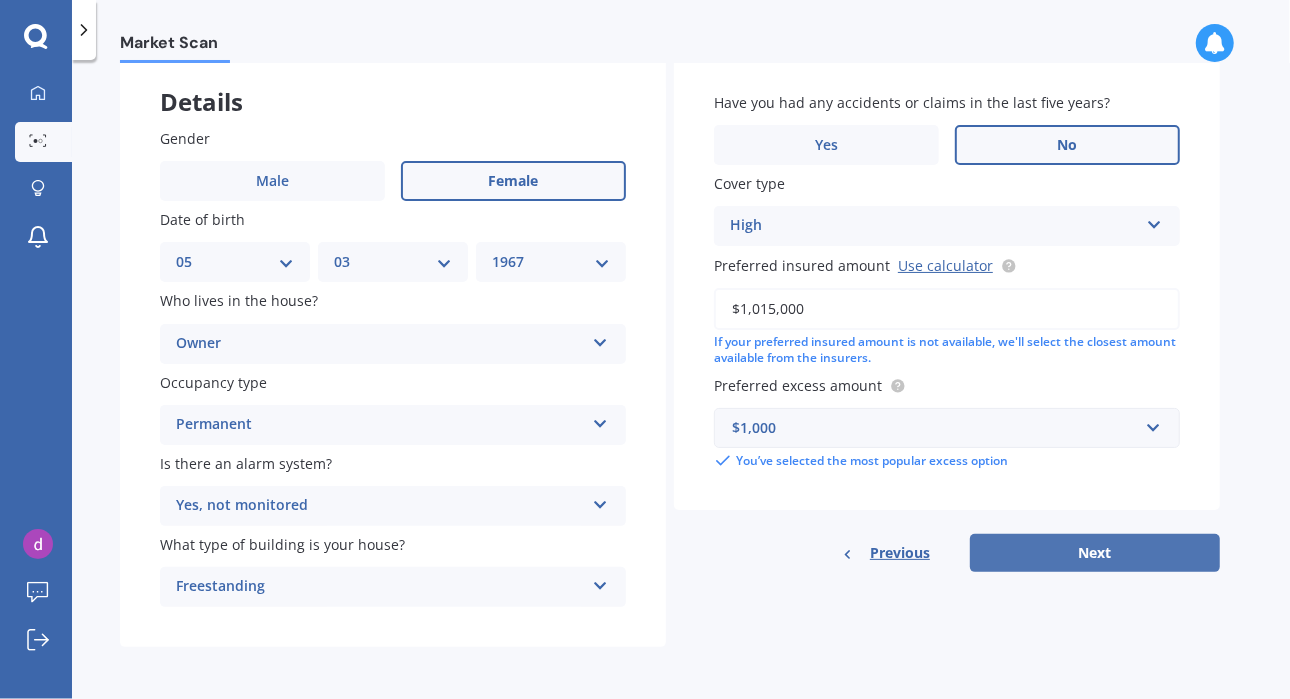 click on "Next" at bounding box center [1095, 553] 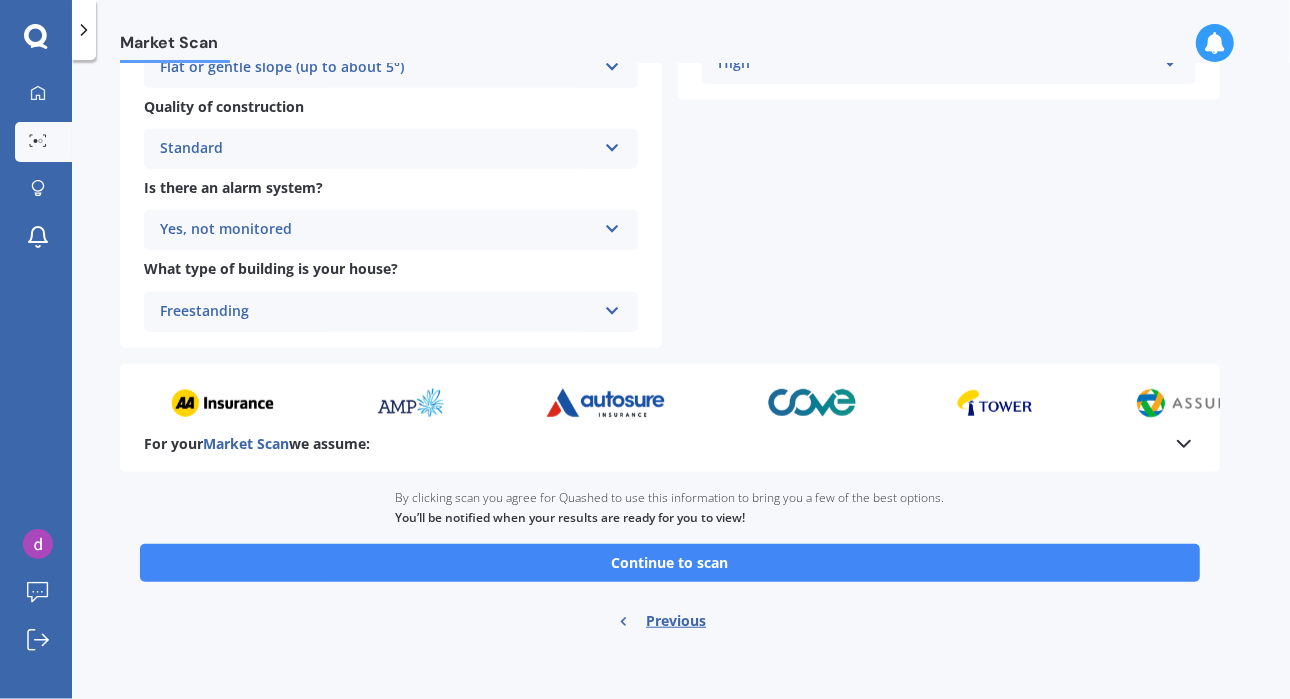 scroll, scrollTop: 744, scrollLeft: 0, axis: vertical 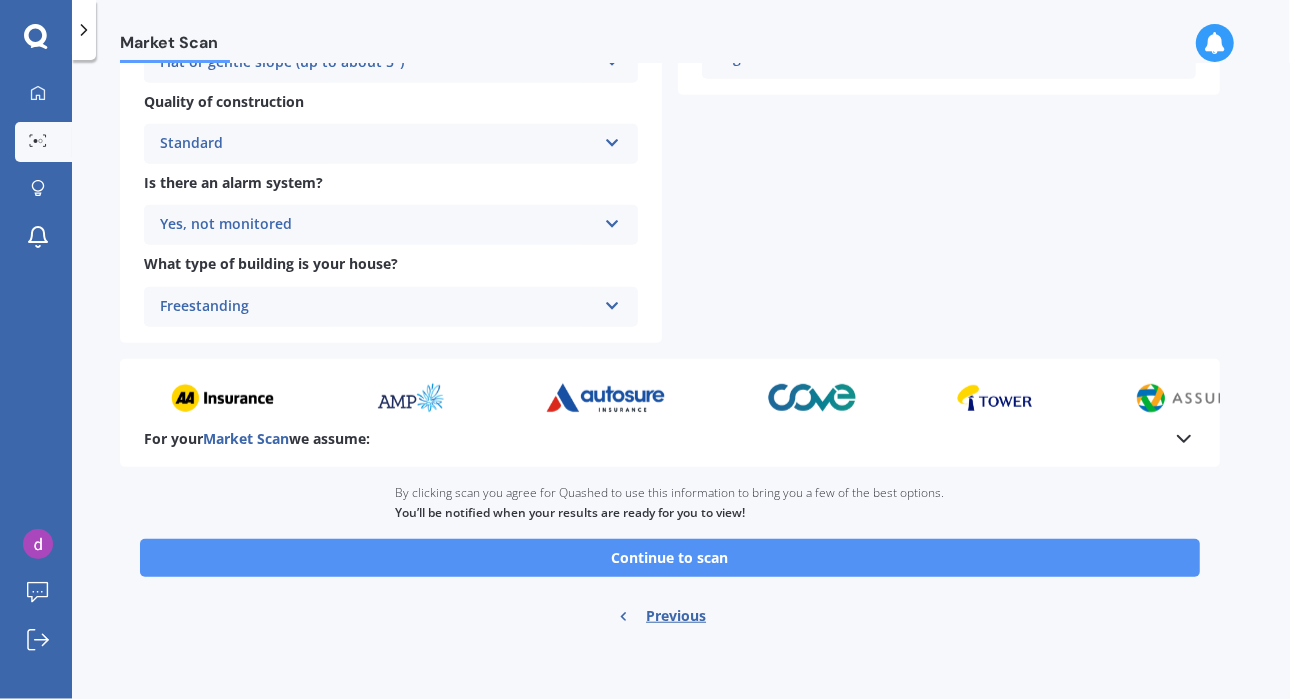 click on "Continue to scan" at bounding box center [670, 558] 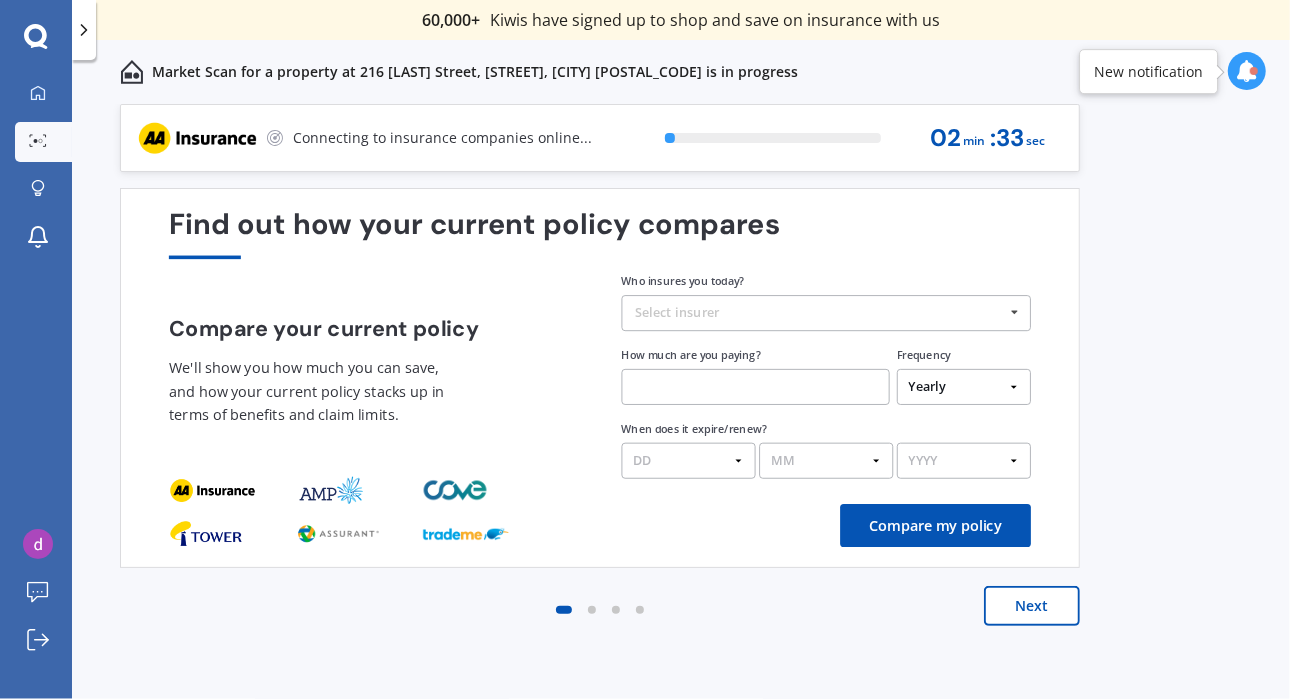scroll, scrollTop: 0, scrollLeft: 0, axis: both 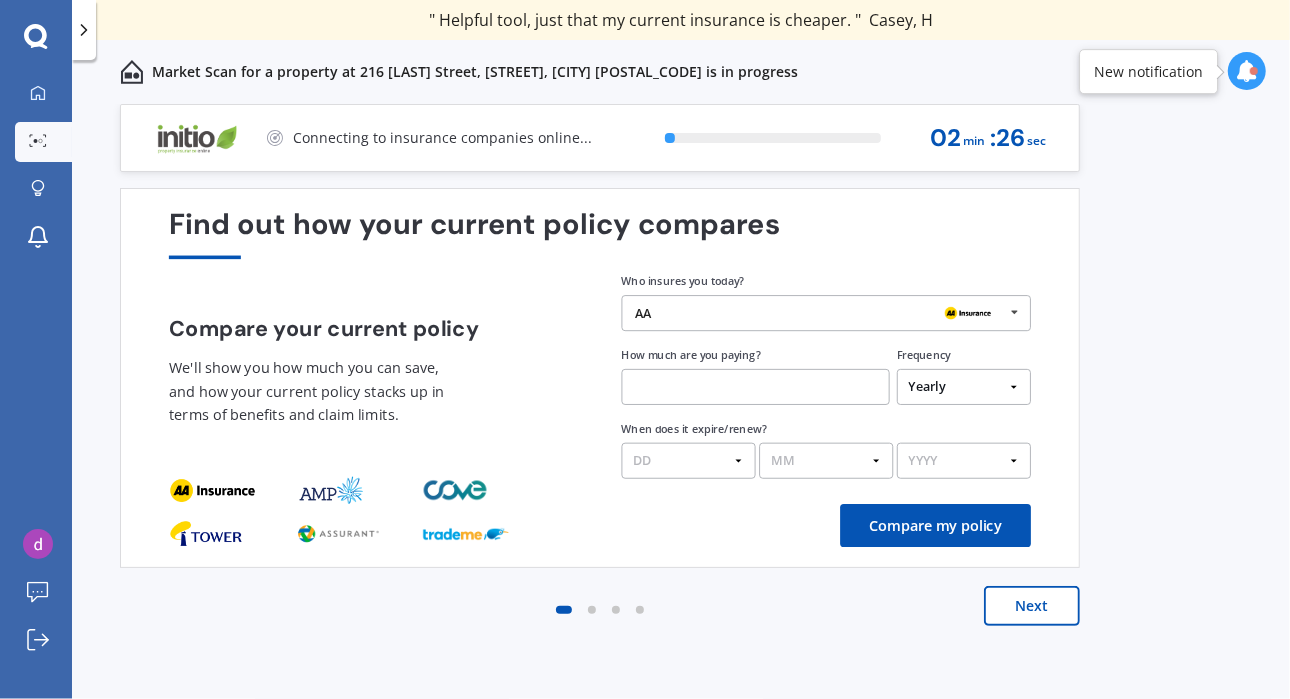click at bounding box center [756, 387] 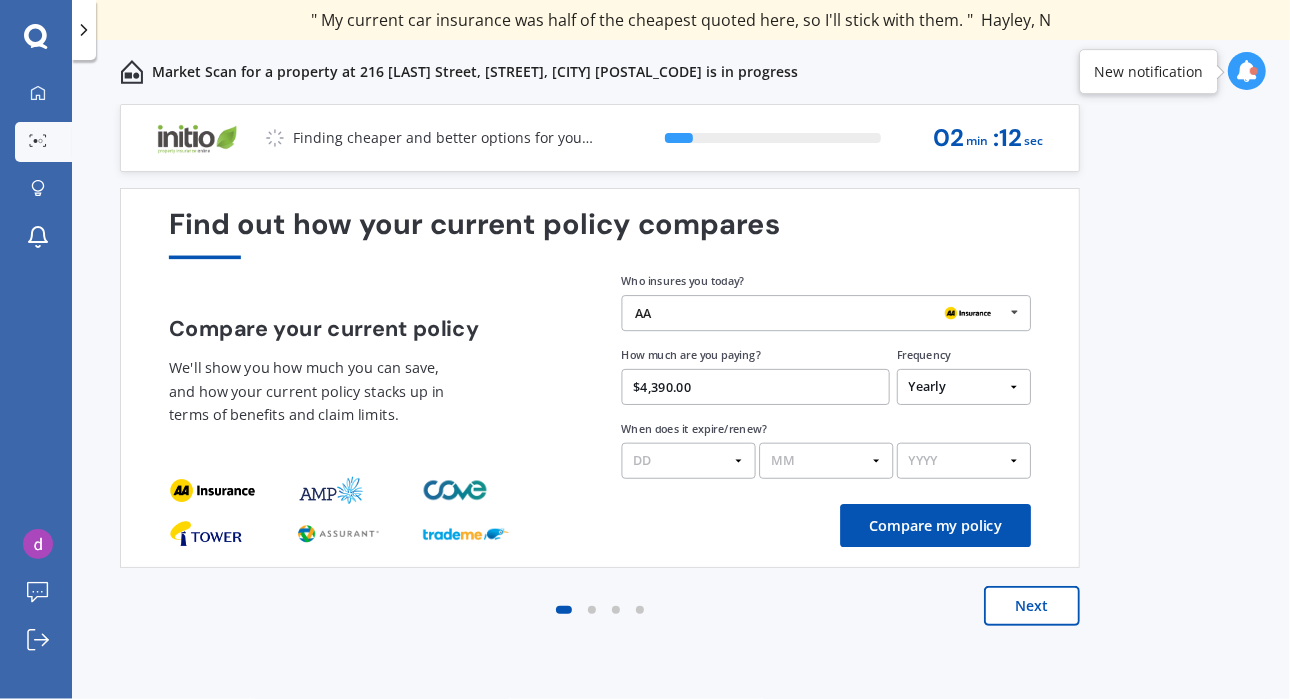 type on "$4,390.00" 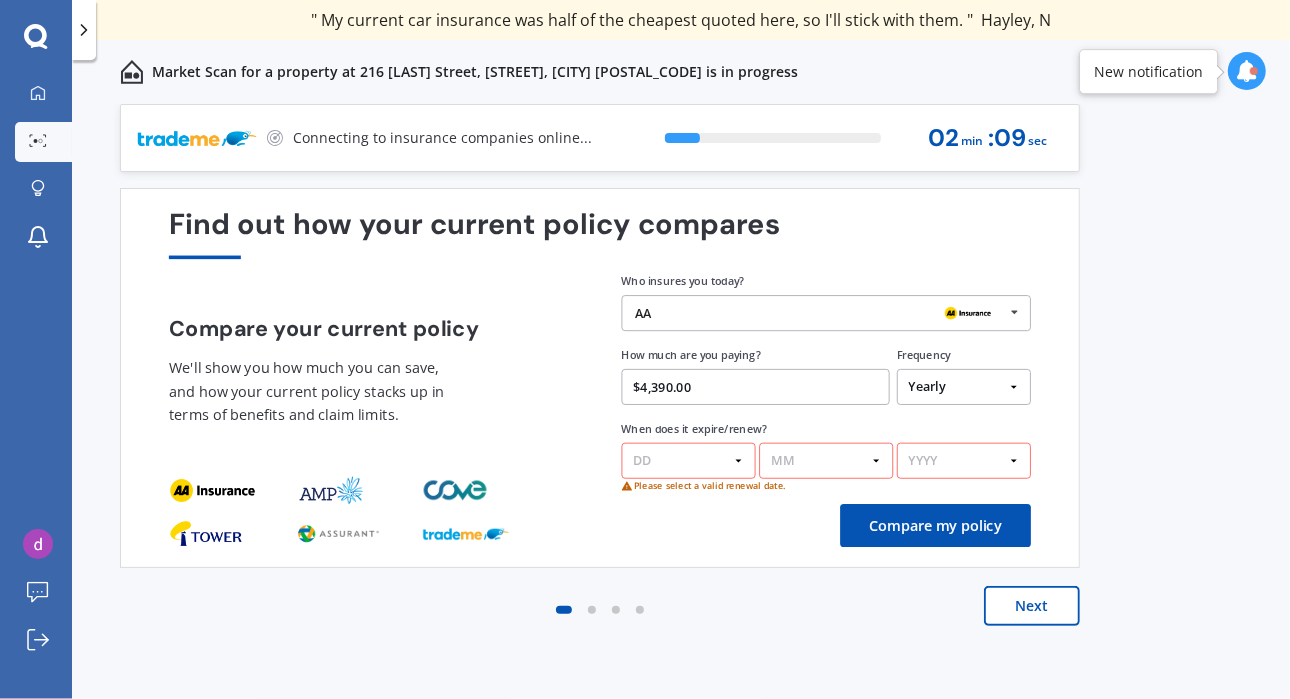 click on "DD 01 02 03 04 05 06 07 08 09 10 11 12 13 14 15 16 17 18 19 20 21 22 23 24 25 26 27 28 29 30 31" at bounding box center [689, 461] 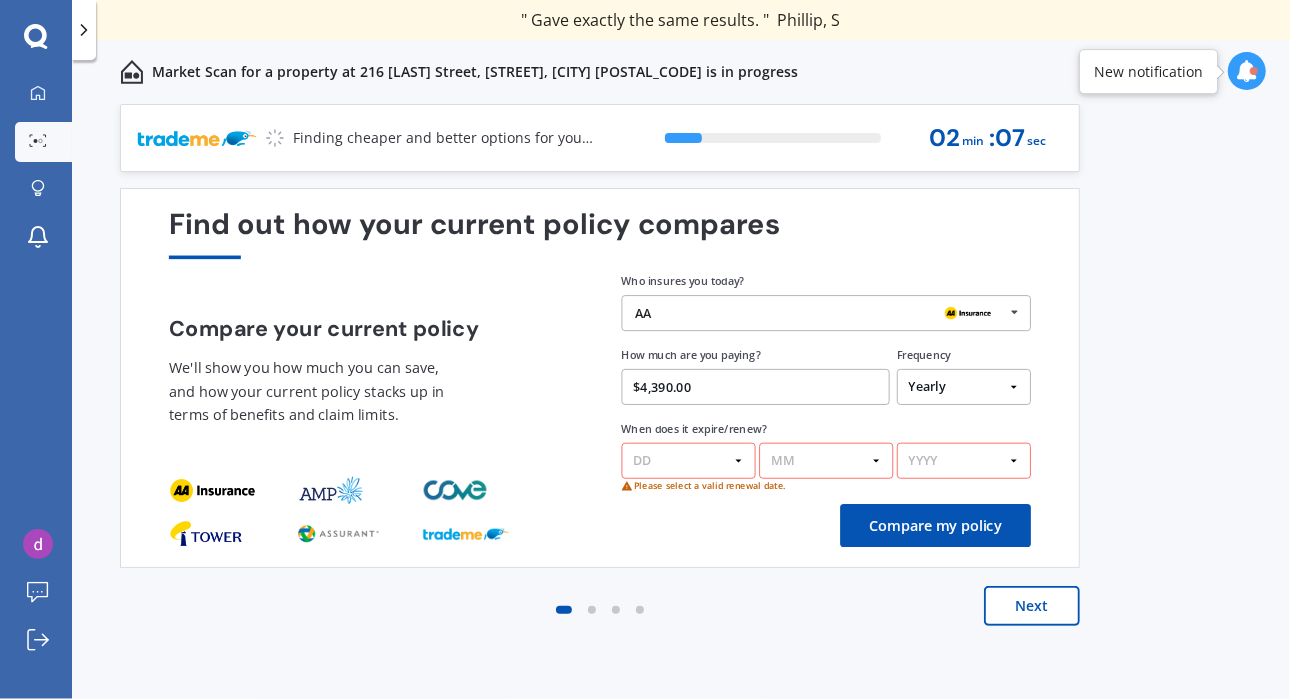 select on "18" 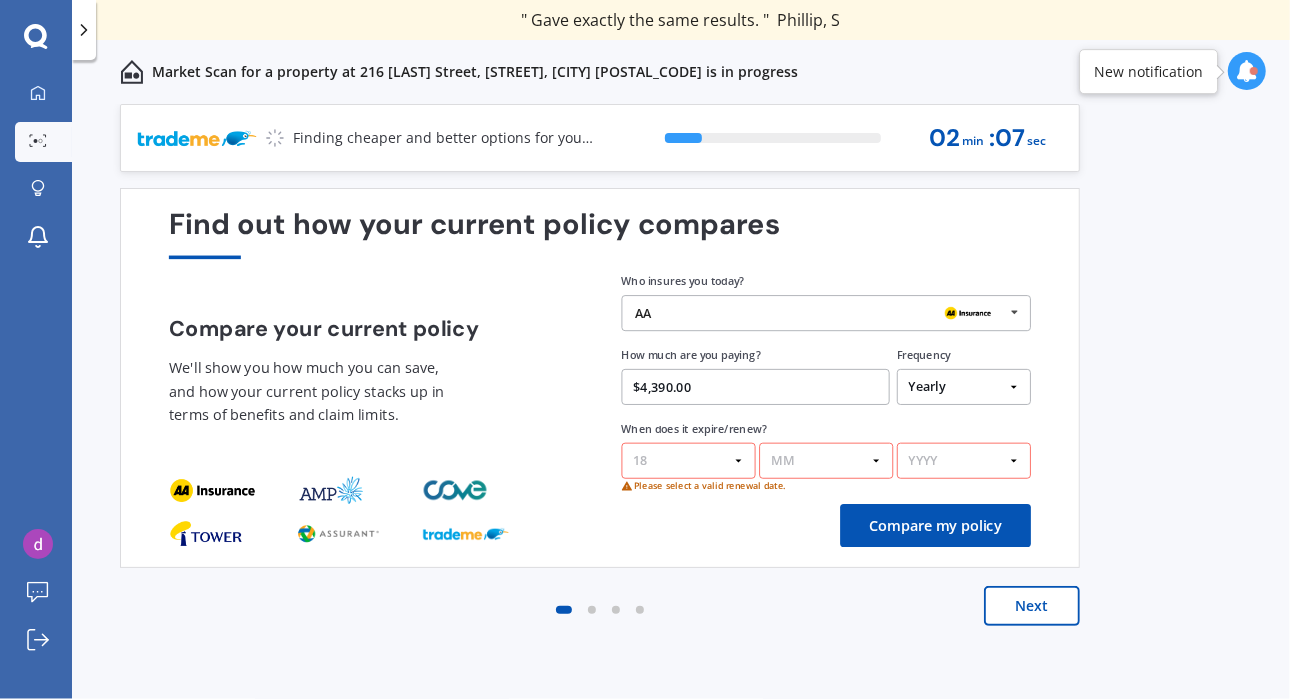 click on "DD 01 02 03 04 05 06 07 08 09 10 11 12 13 14 15 16 17 18 19 20 21 22 23 24 25 26 27 28 29 30 31" at bounding box center (689, 461) 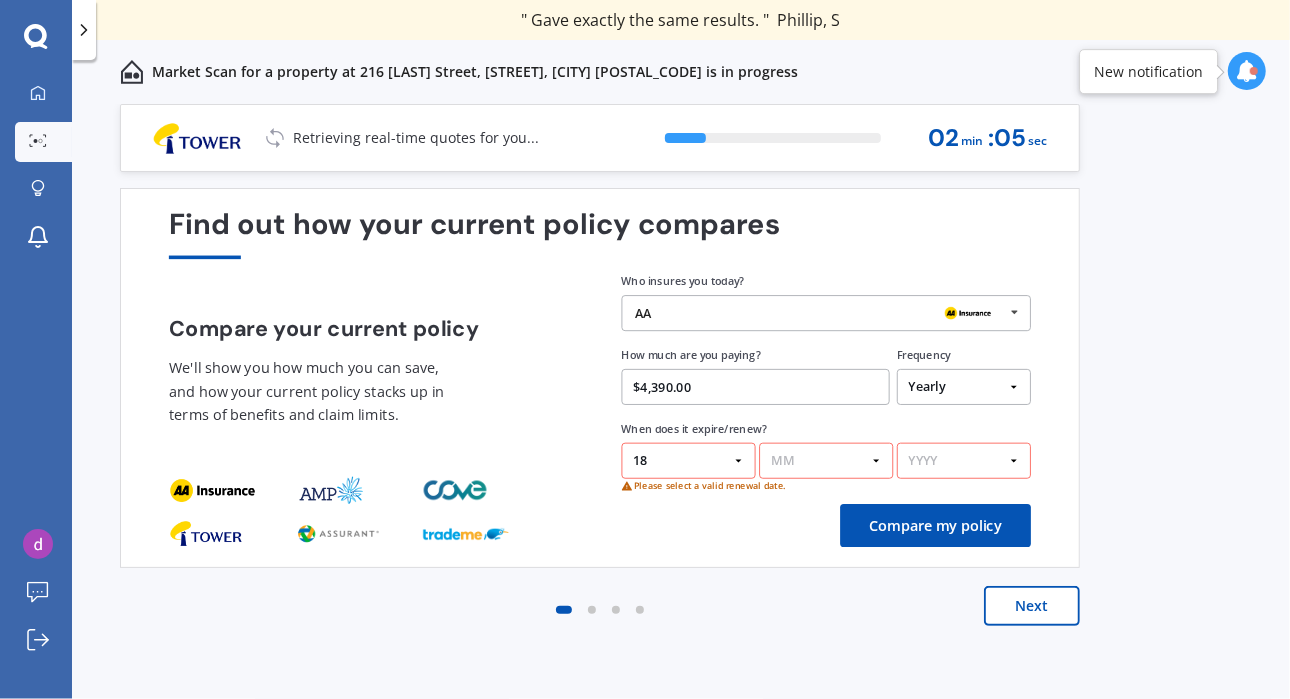 click on "MM 01 02 03 04 05 06 07 08 09 10 11 12" at bounding box center (826, 461) 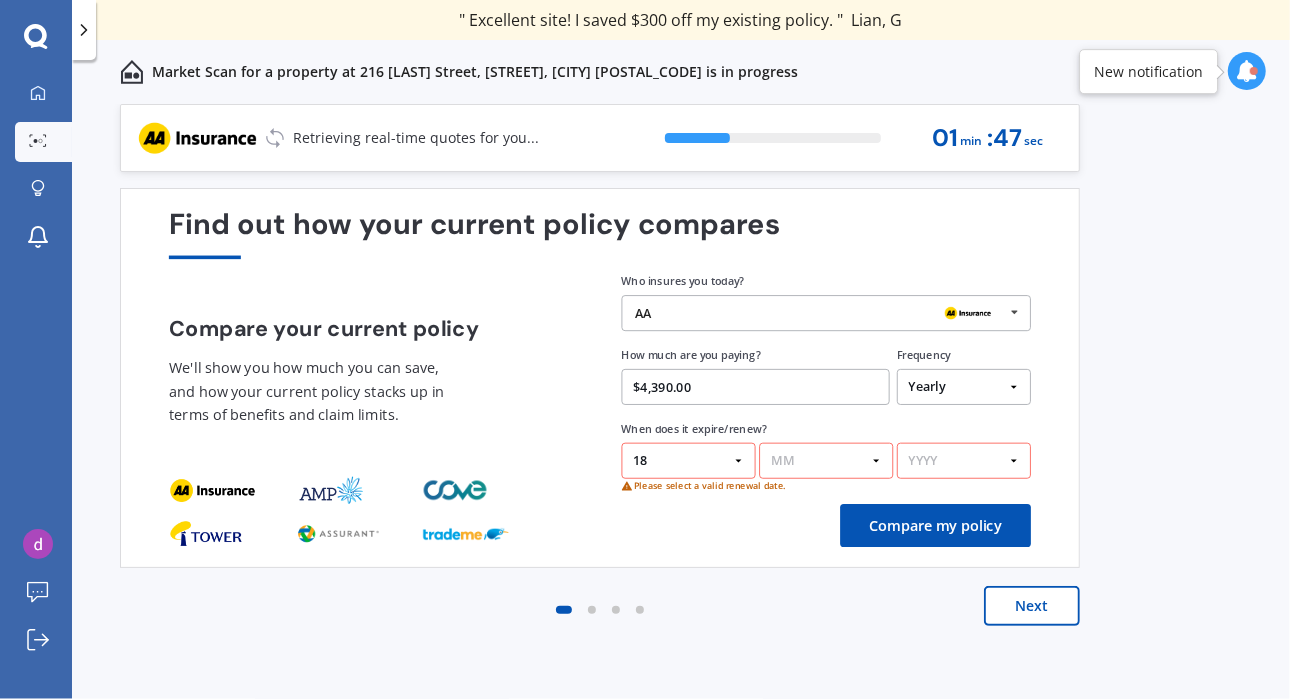 select on "09" 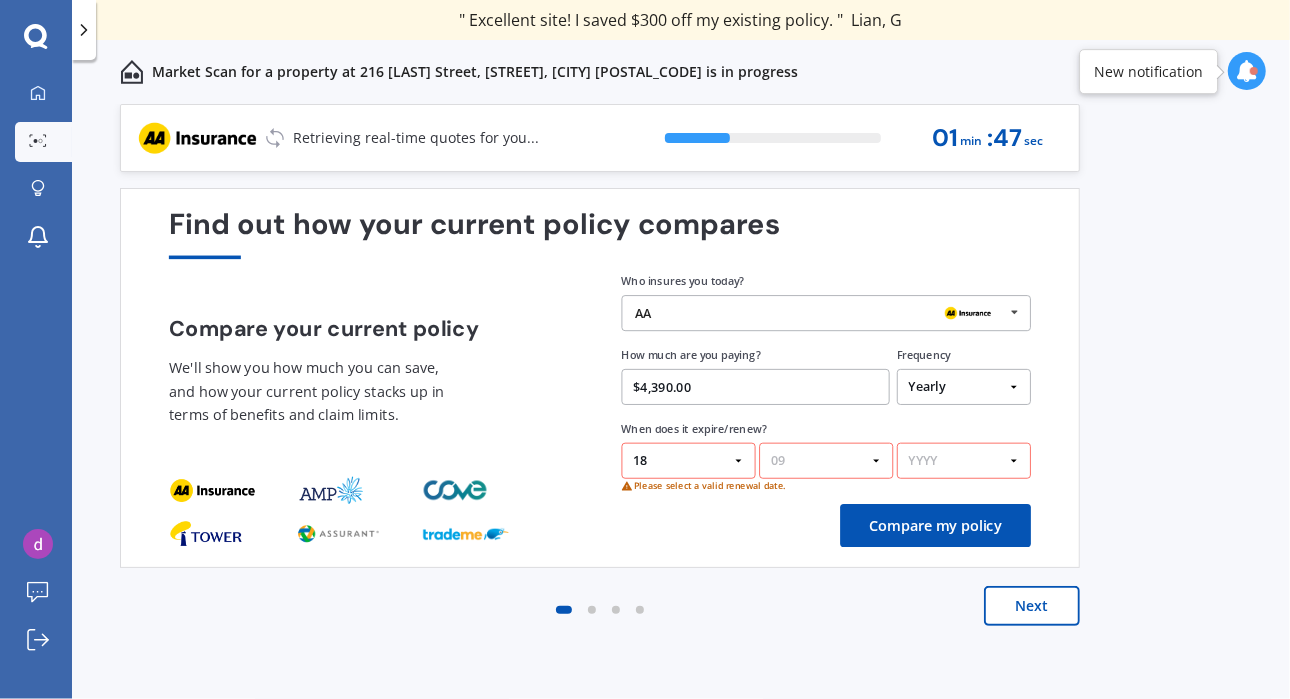 click on "MM 01 02 03 04 05 06 07 08 09 10 11 12" at bounding box center (826, 461) 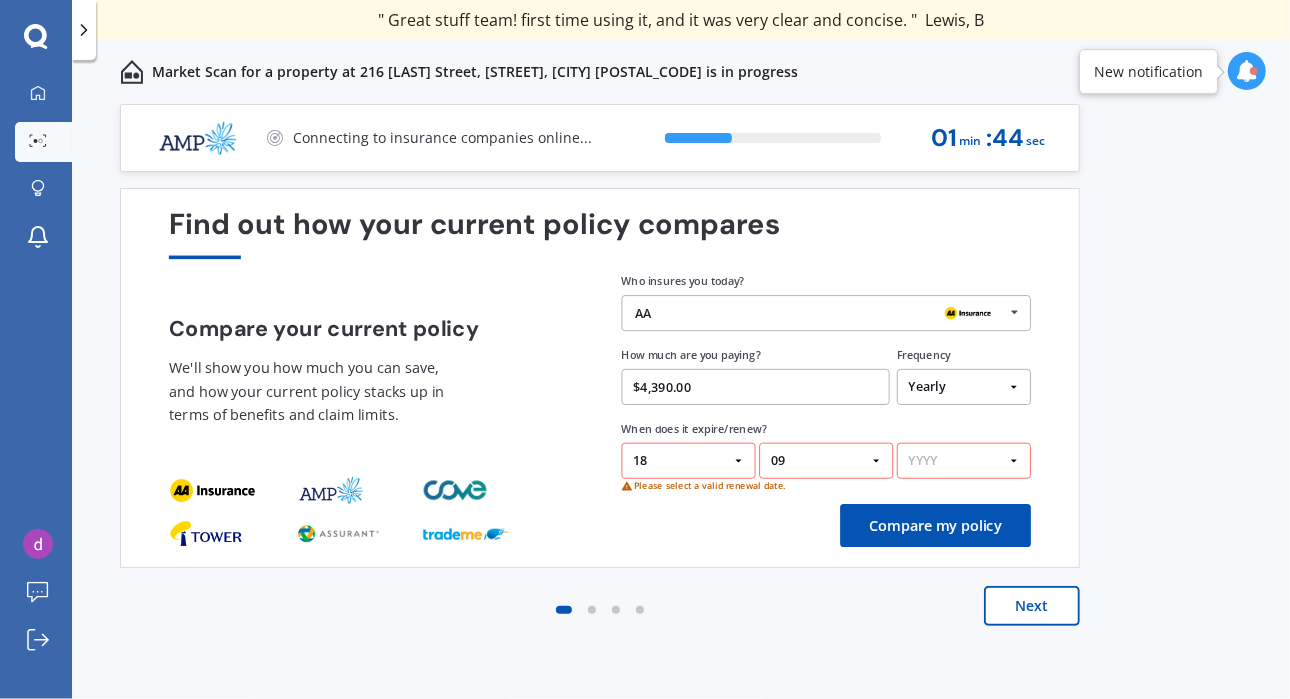 click on "YYYY 2026 2025 2024" at bounding box center (964, 461) 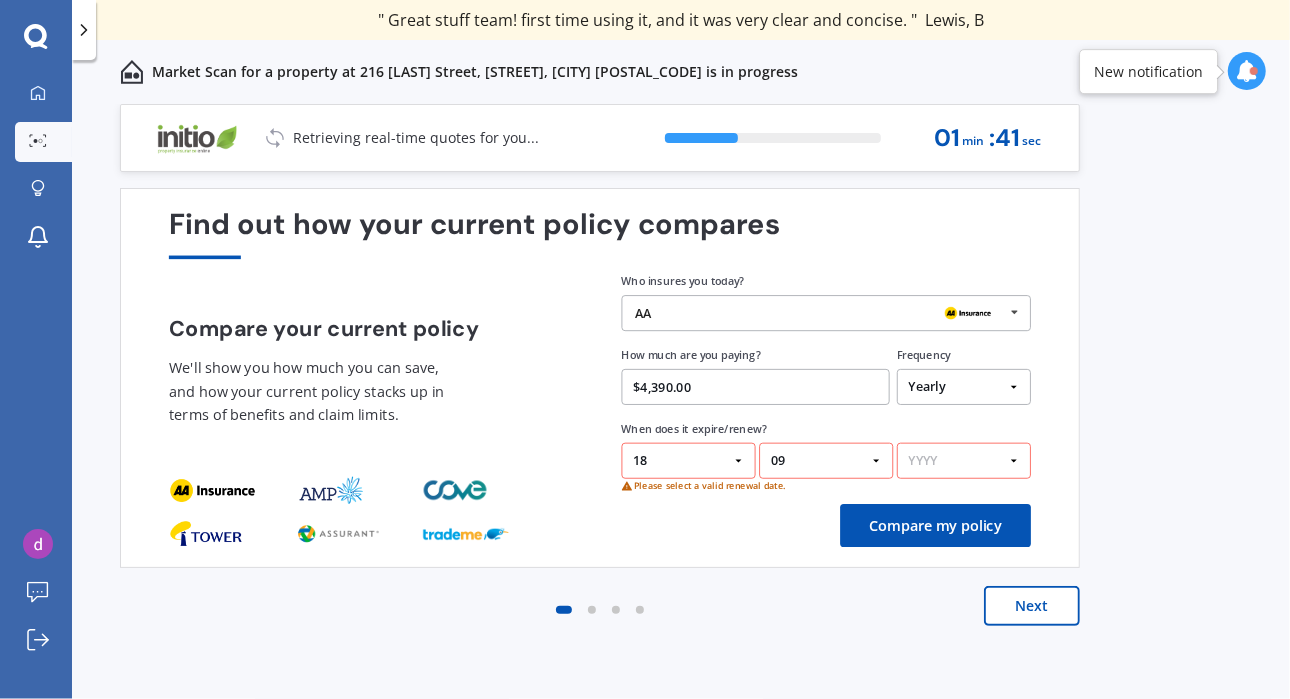 select on "2025" 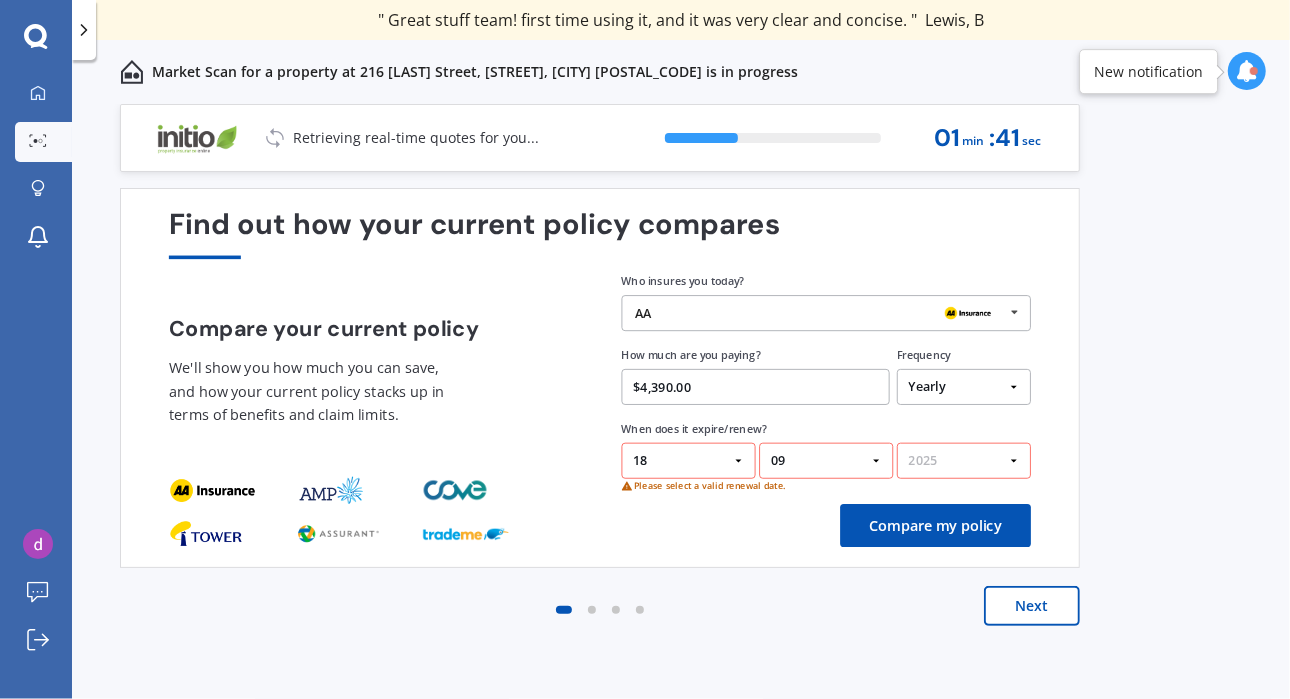 click on "YYYY 2026 2025 2024" at bounding box center [964, 461] 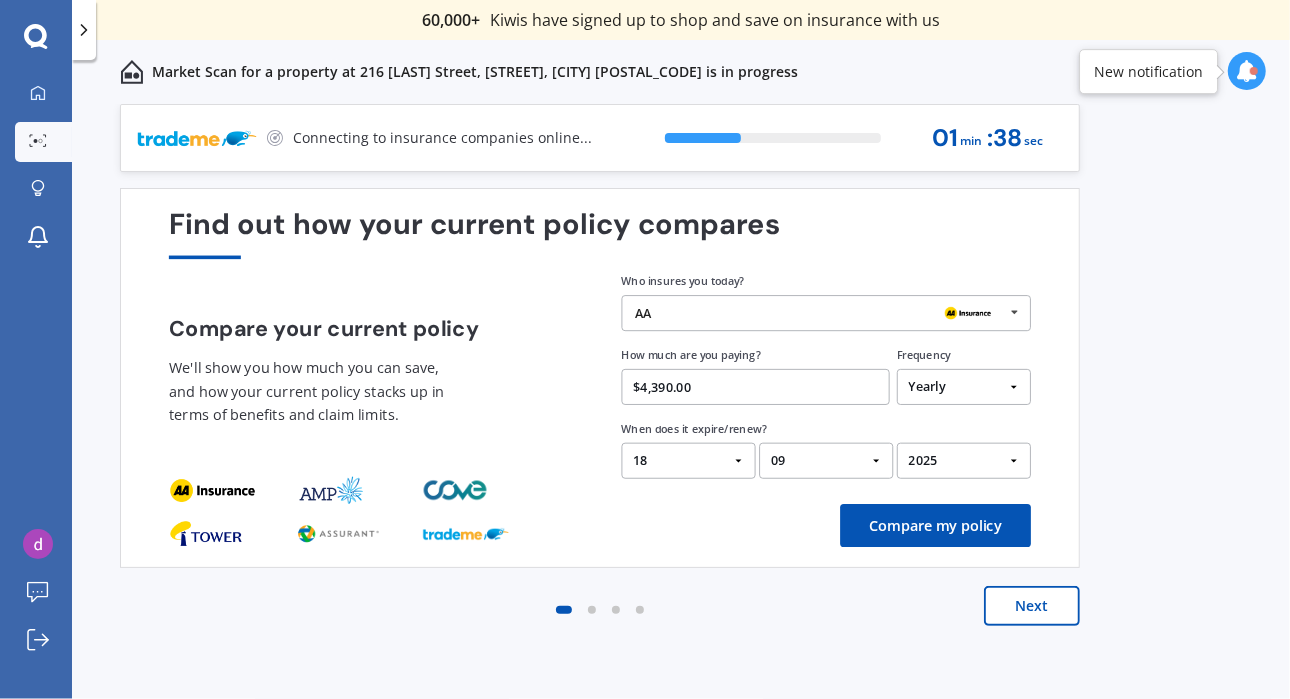 click on "Compare my policy" at bounding box center [935, 525] 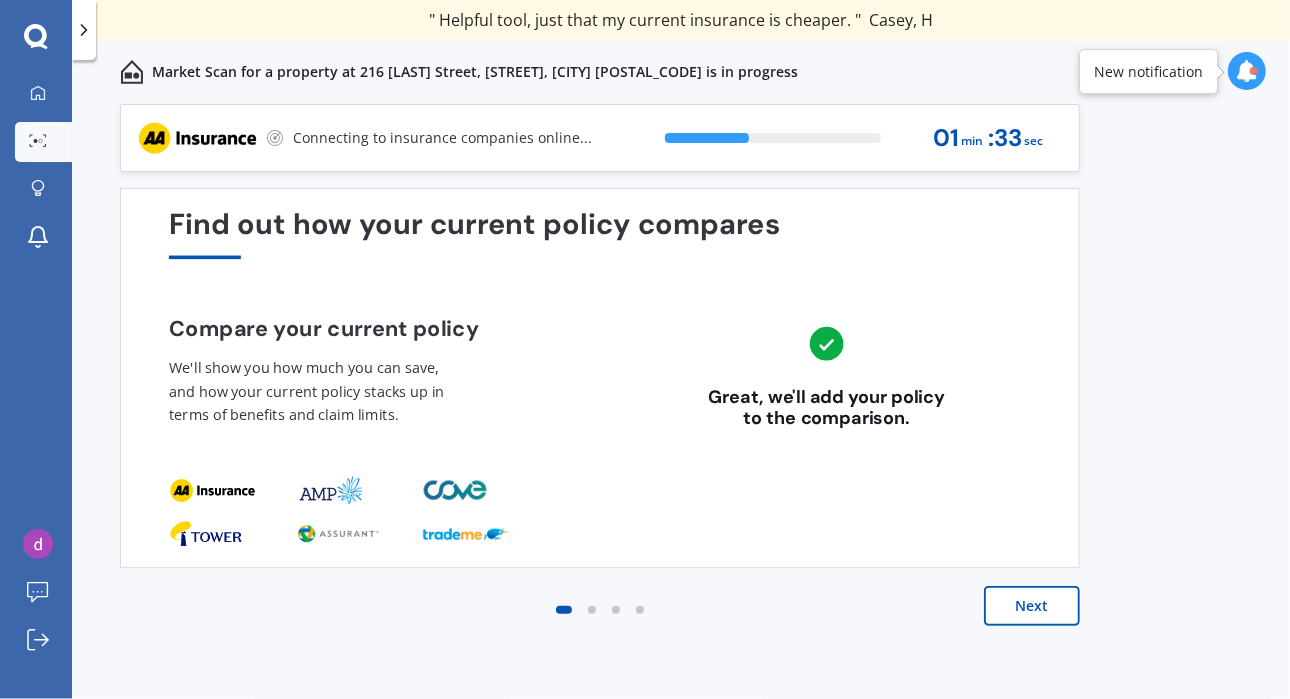 click on "Next" at bounding box center (1032, 606) 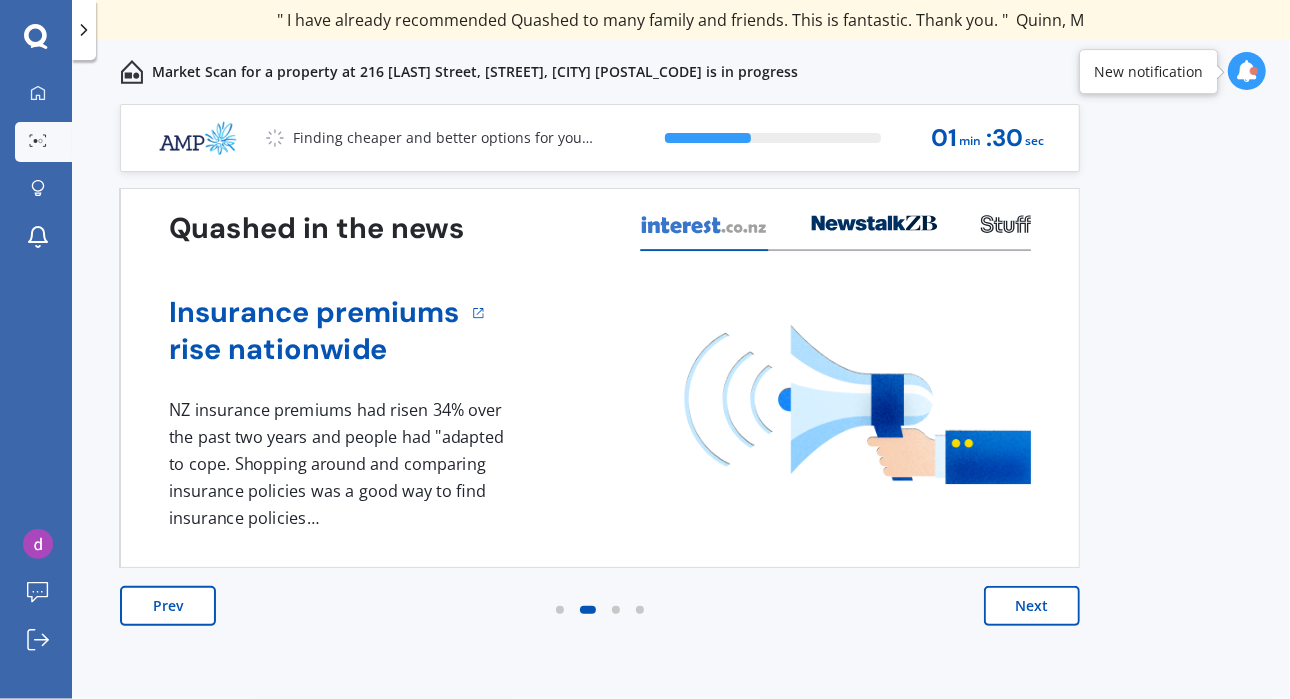 click on "Next" at bounding box center (1032, 606) 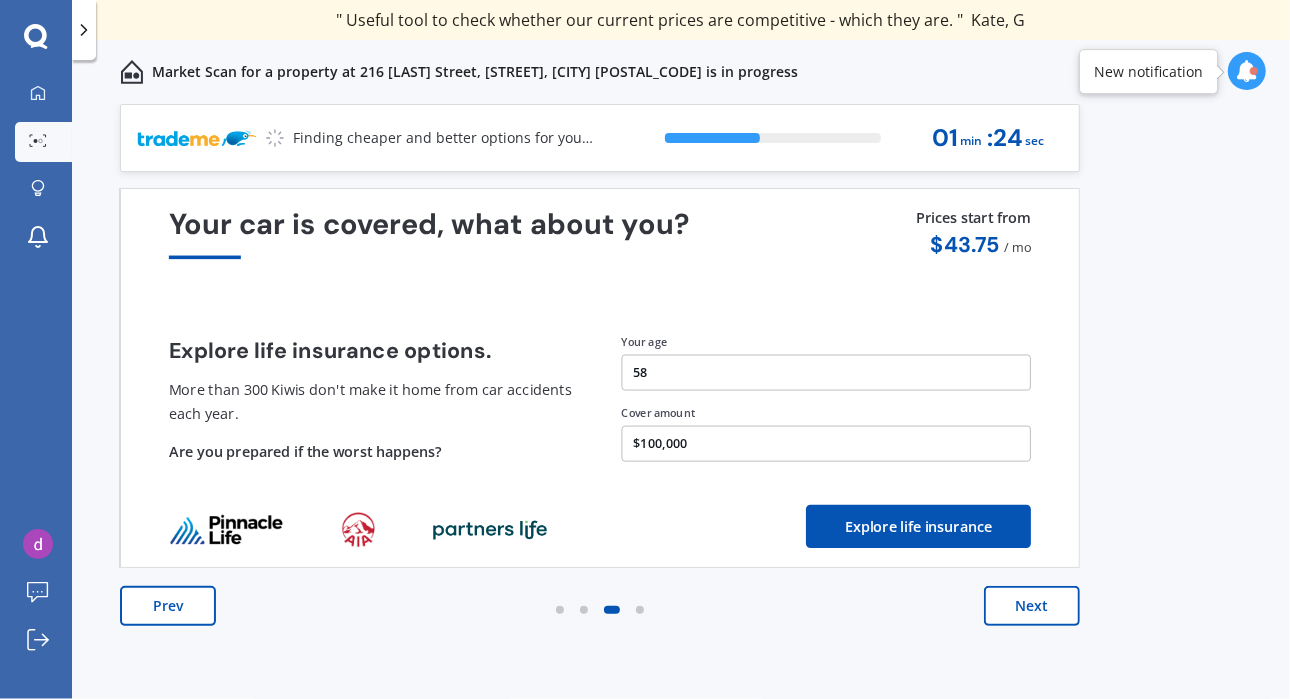 click on "Next" at bounding box center (1032, 606) 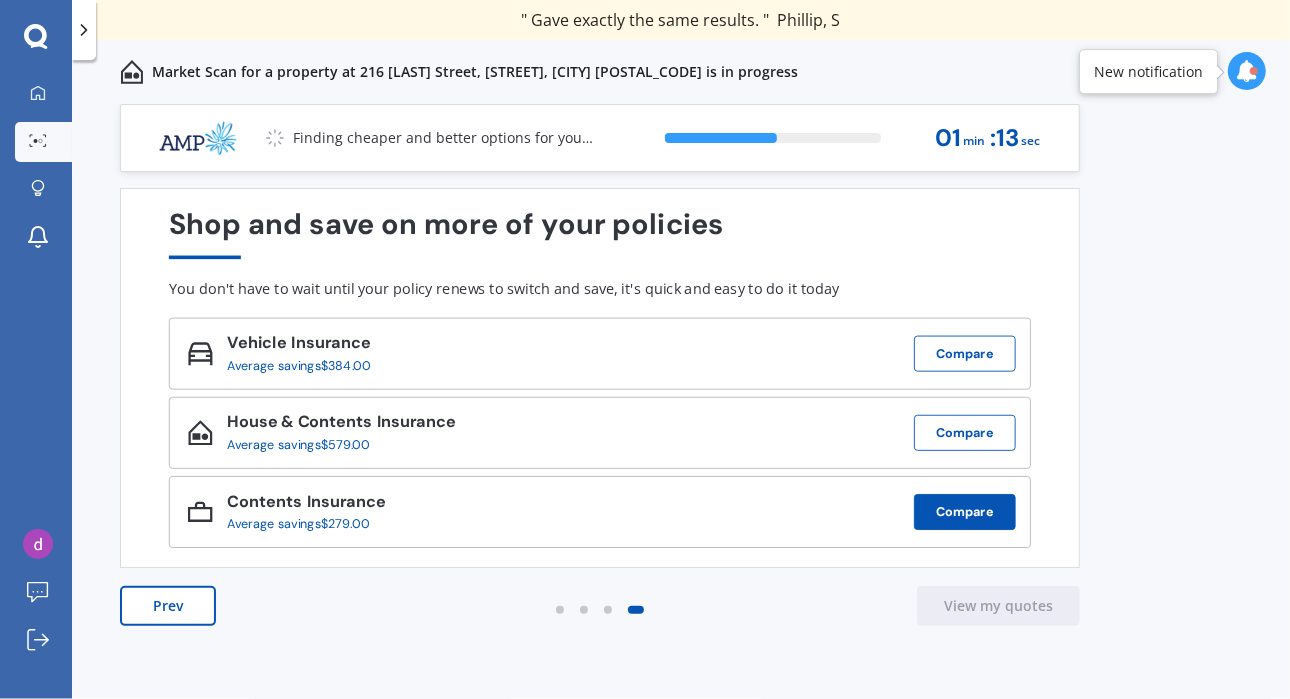 click on "Compare" at bounding box center (965, 512) 